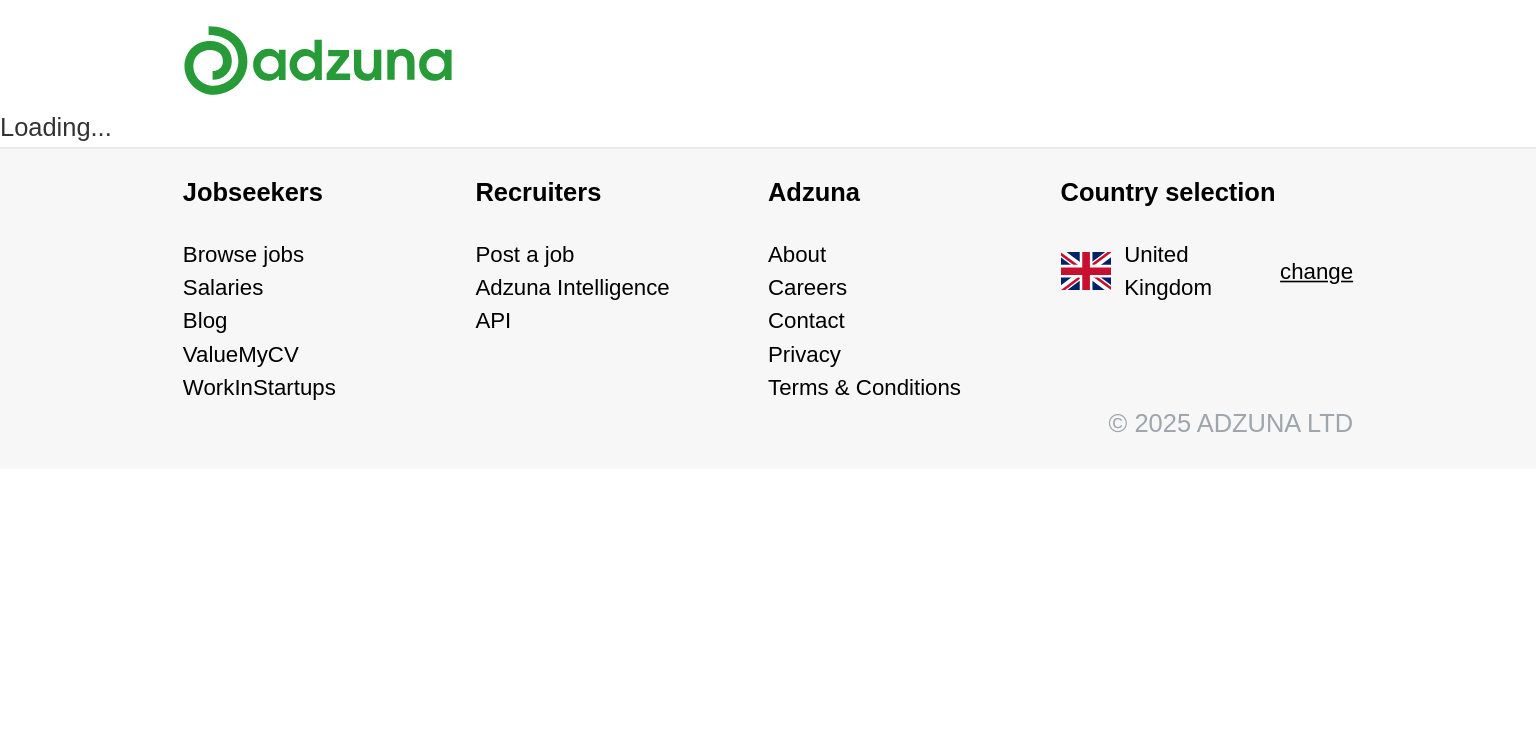 scroll, scrollTop: 0, scrollLeft: 0, axis: both 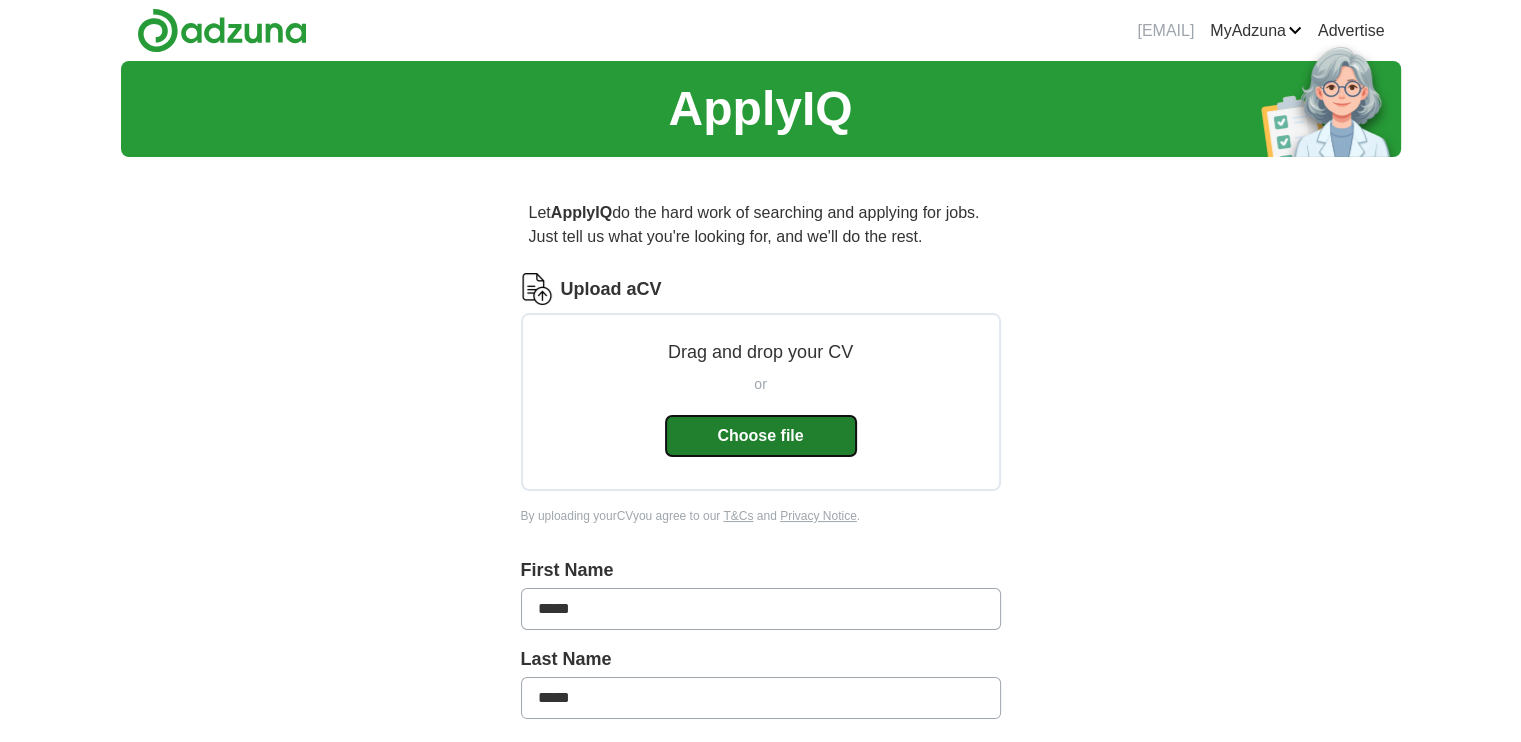 click on "Choose file" at bounding box center [761, 436] 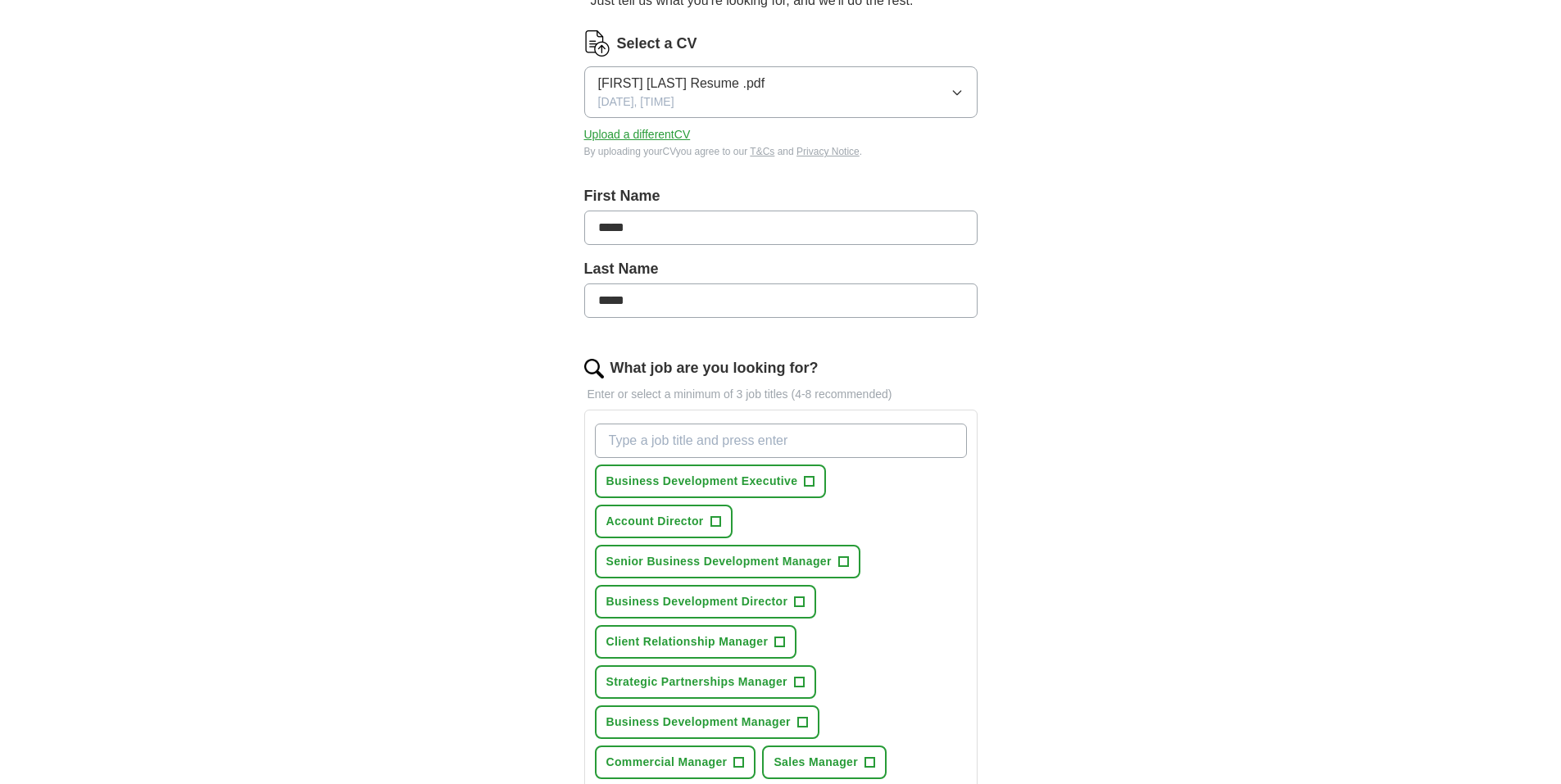 scroll, scrollTop: 246, scrollLeft: 0, axis: vertical 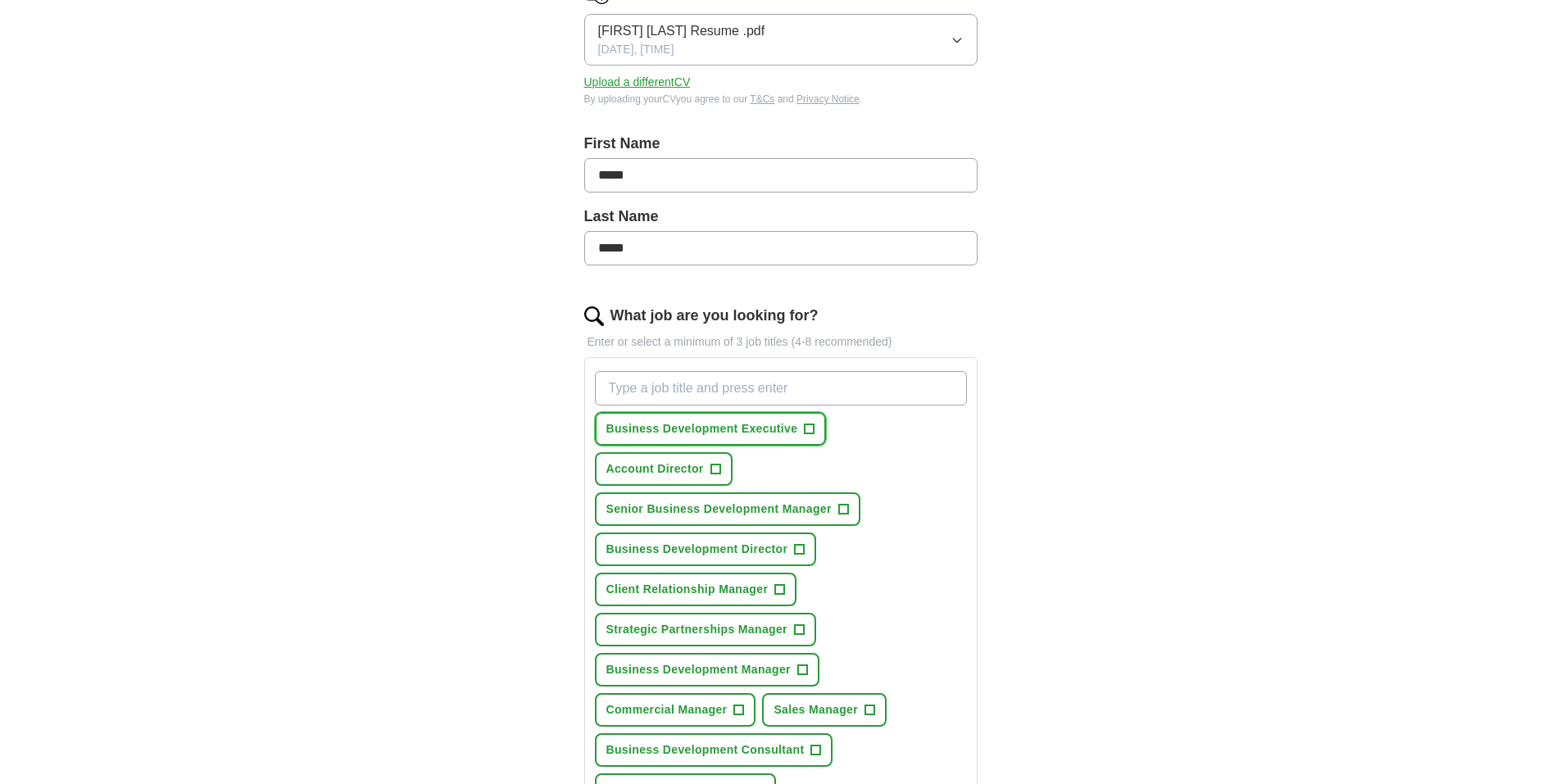 click on "+" at bounding box center (810, 429) 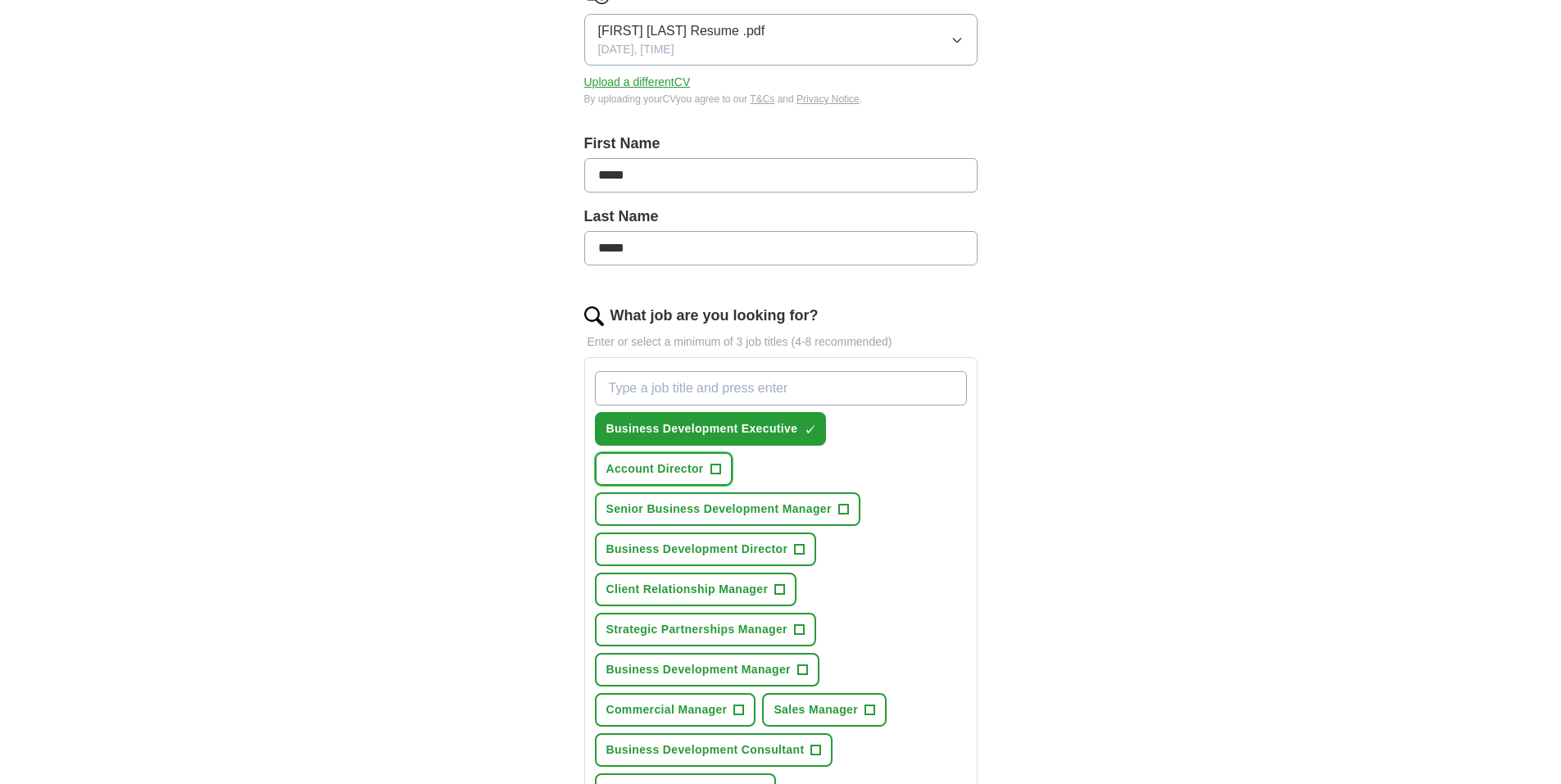 click on "+" at bounding box center [715, 469] 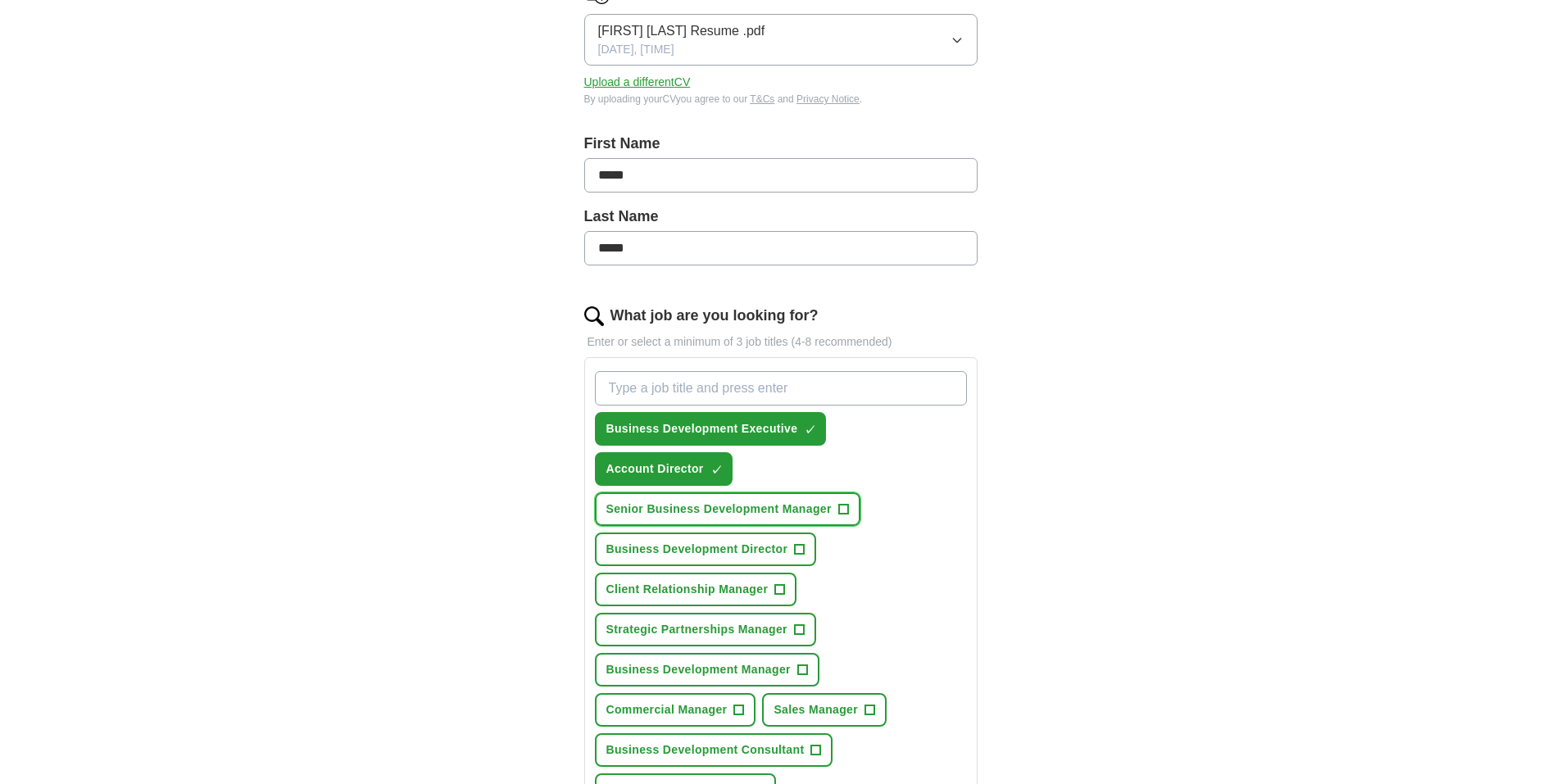 click on "+" at bounding box center (843, 510) 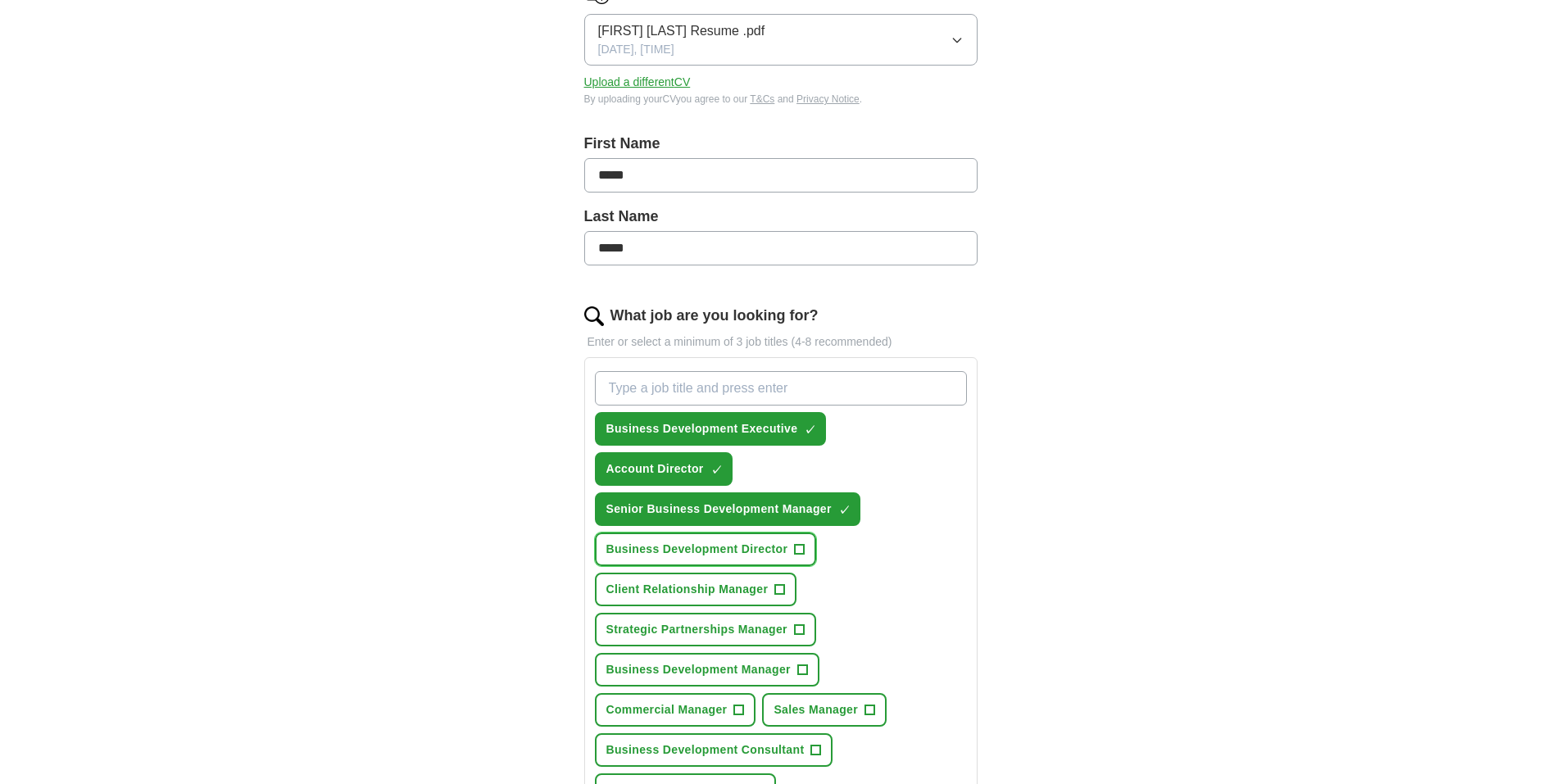 click on "+" at bounding box center [800, 550] 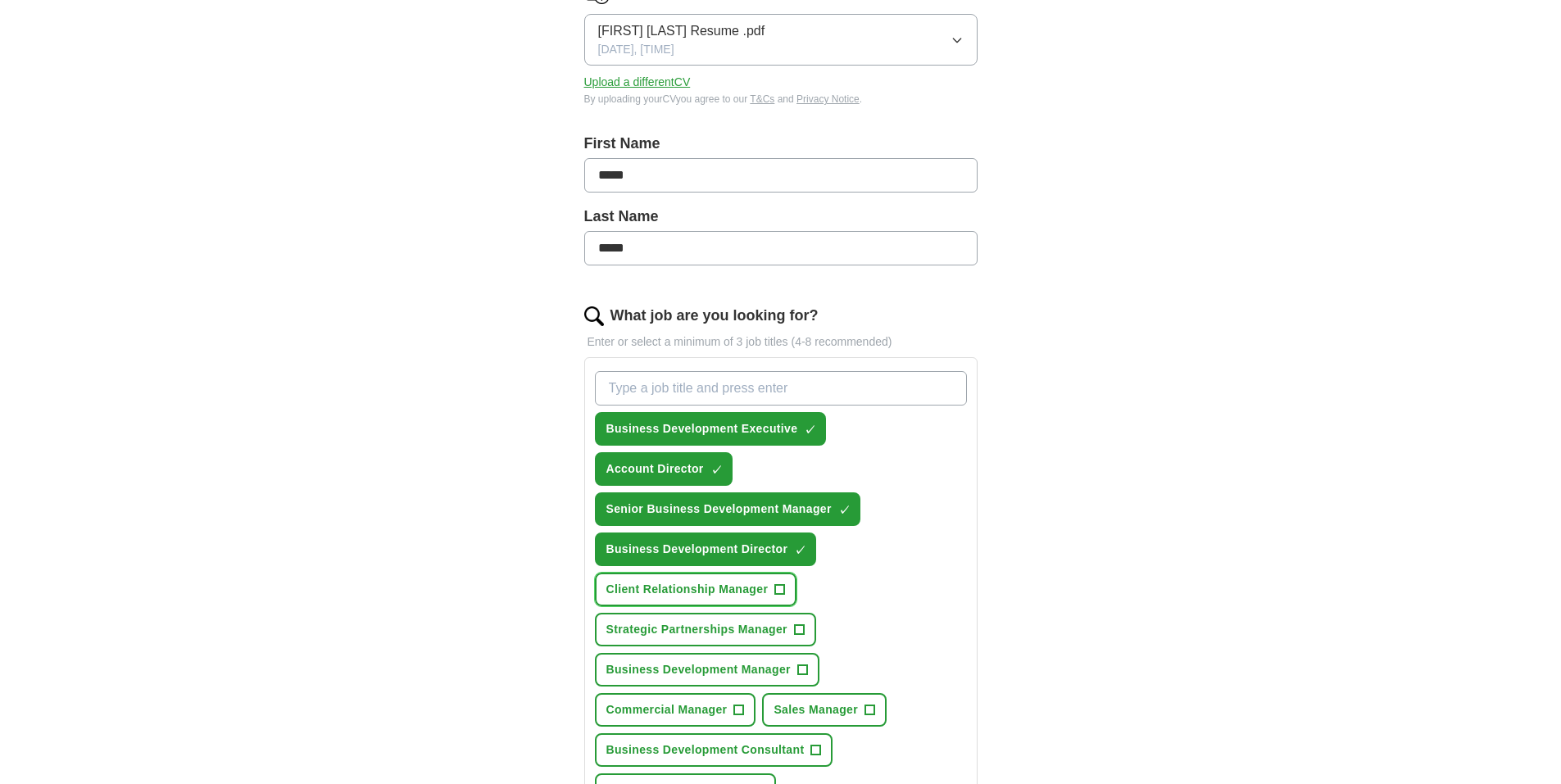 click on "+" at bounding box center [780, 590] 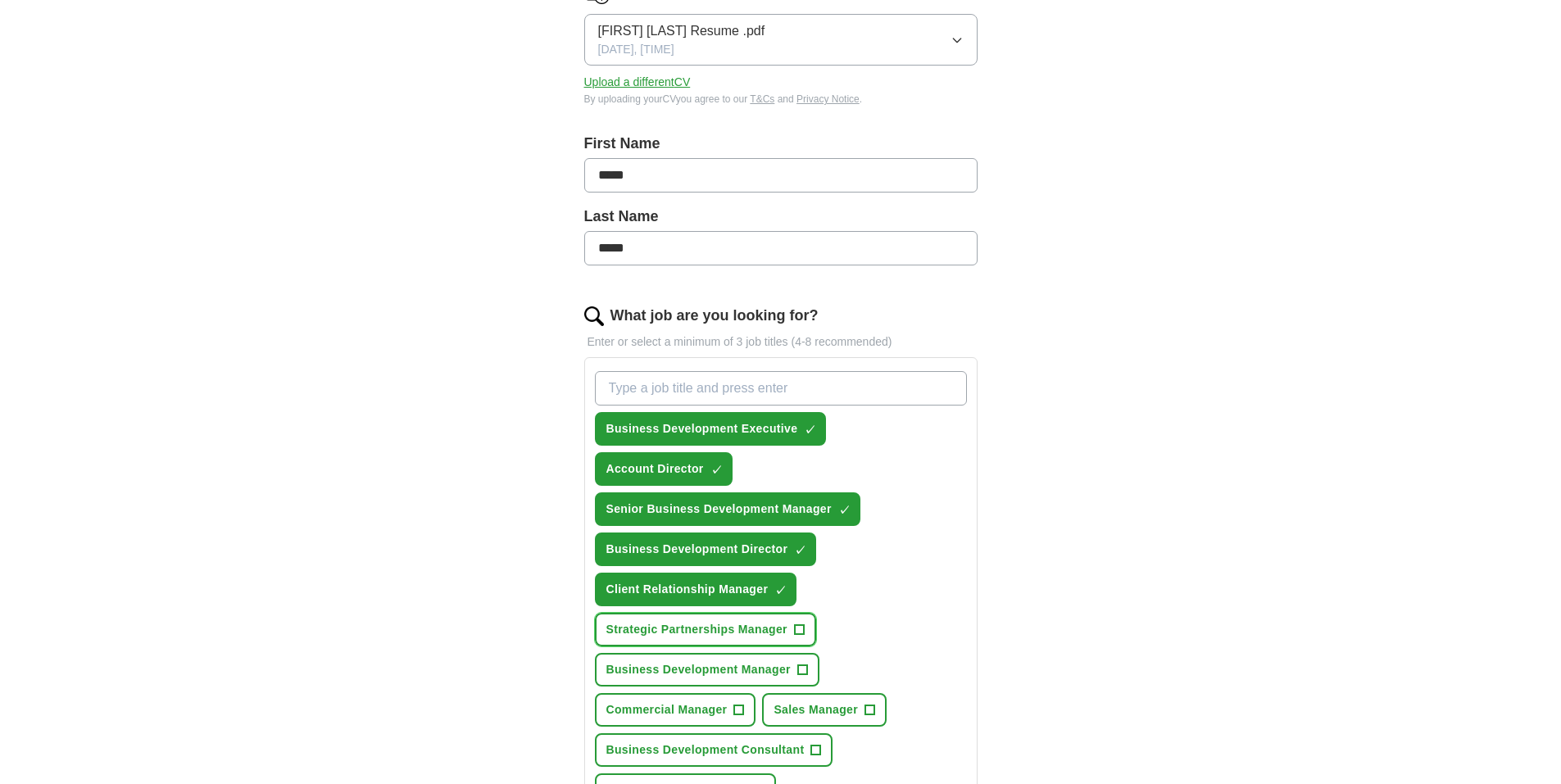 click on "+" at bounding box center (799, 630) 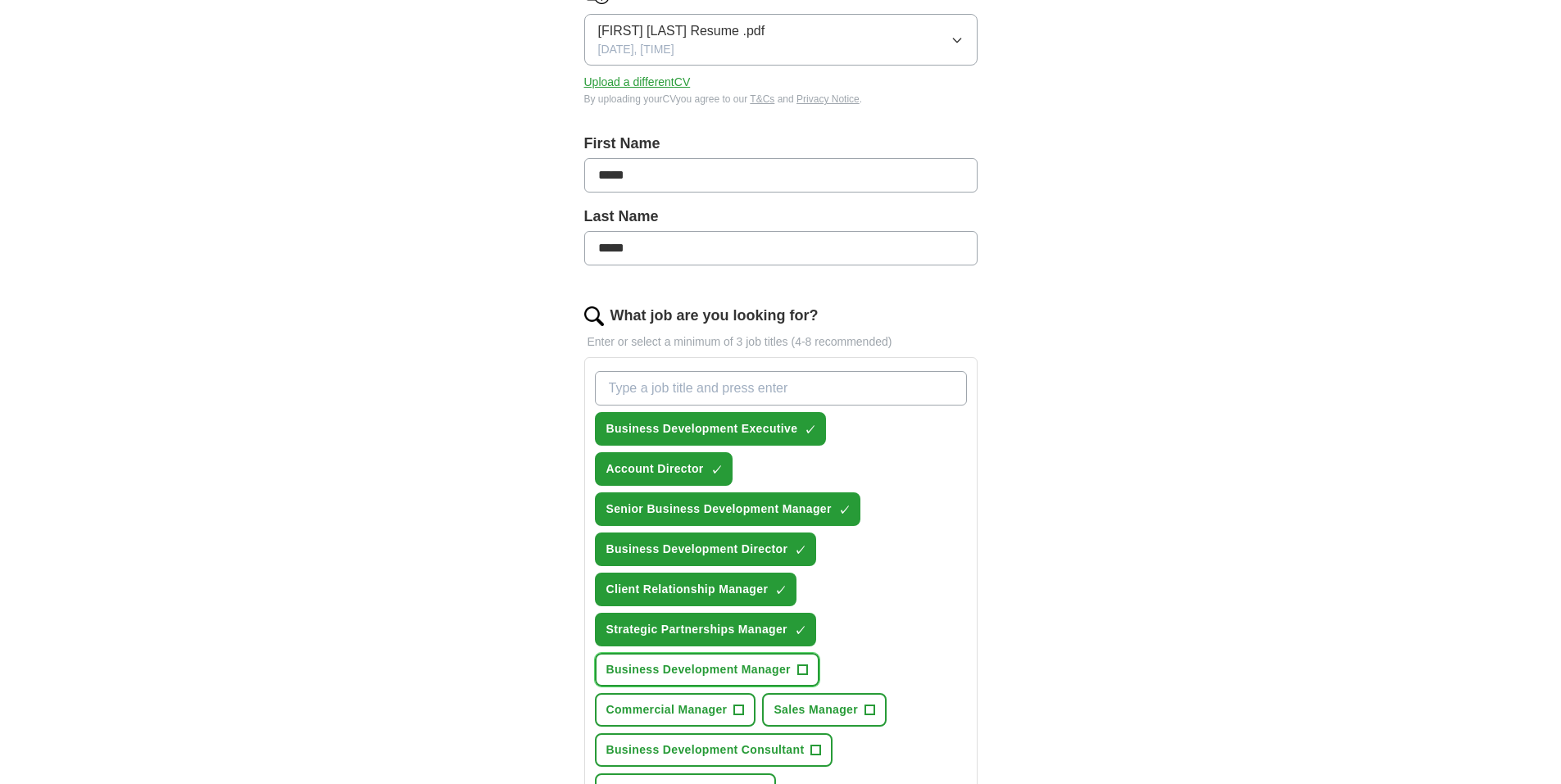 click on "Business Development Manager +" at bounding box center (707, 669) 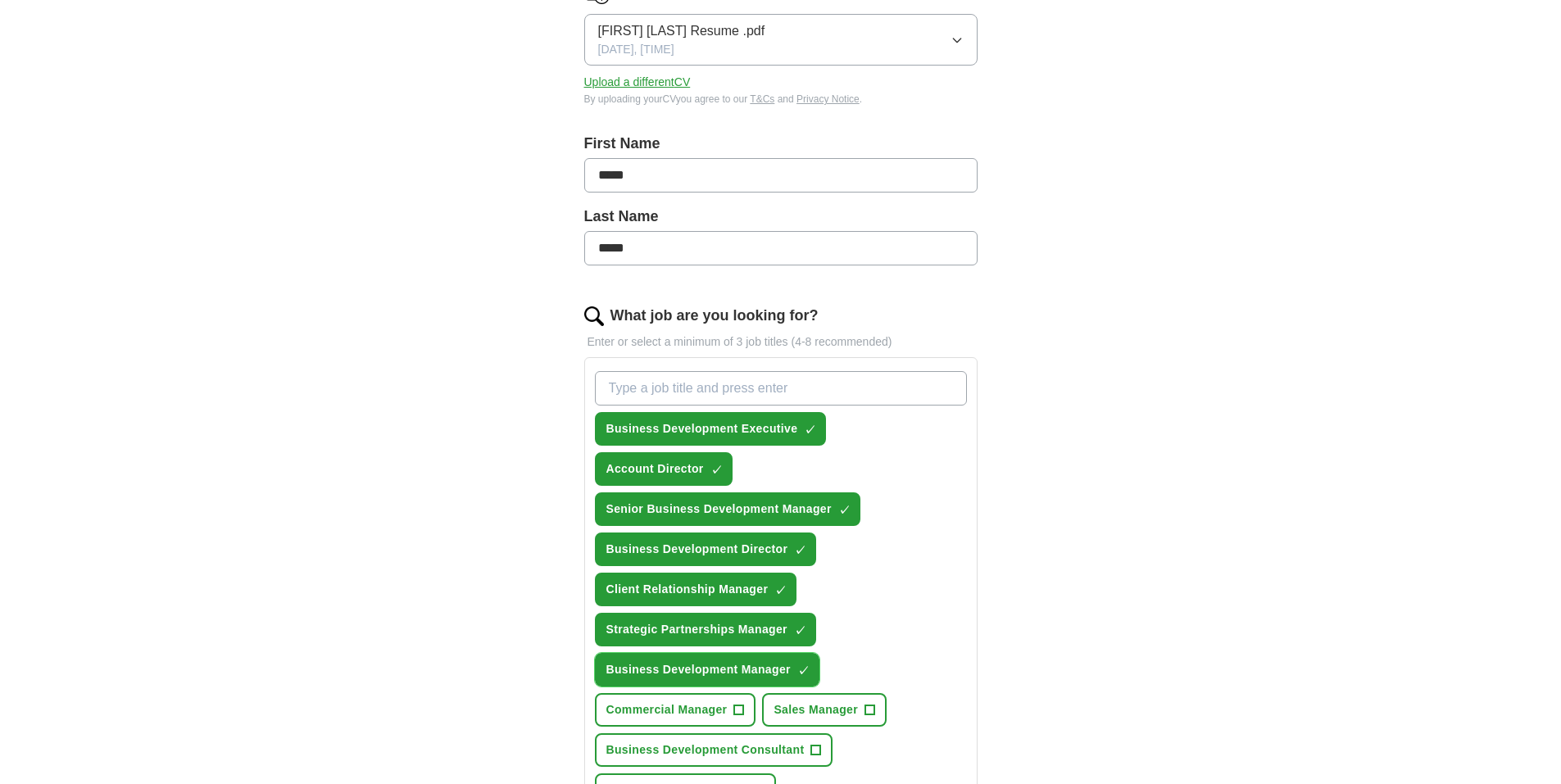 scroll, scrollTop: 492, scrollLeft: 0, axis: vertical 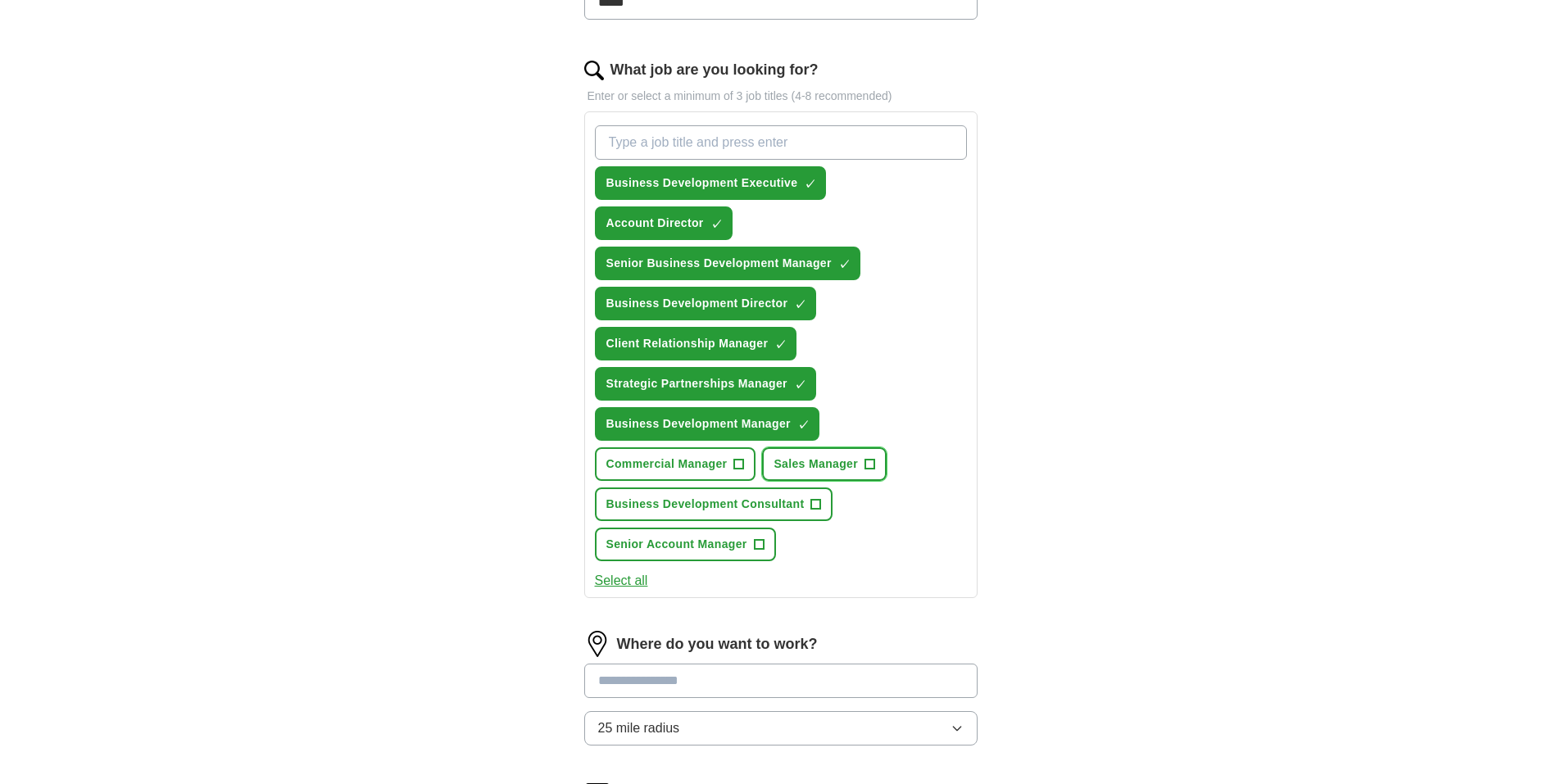 click on "+" at bounding box center [870, 465] 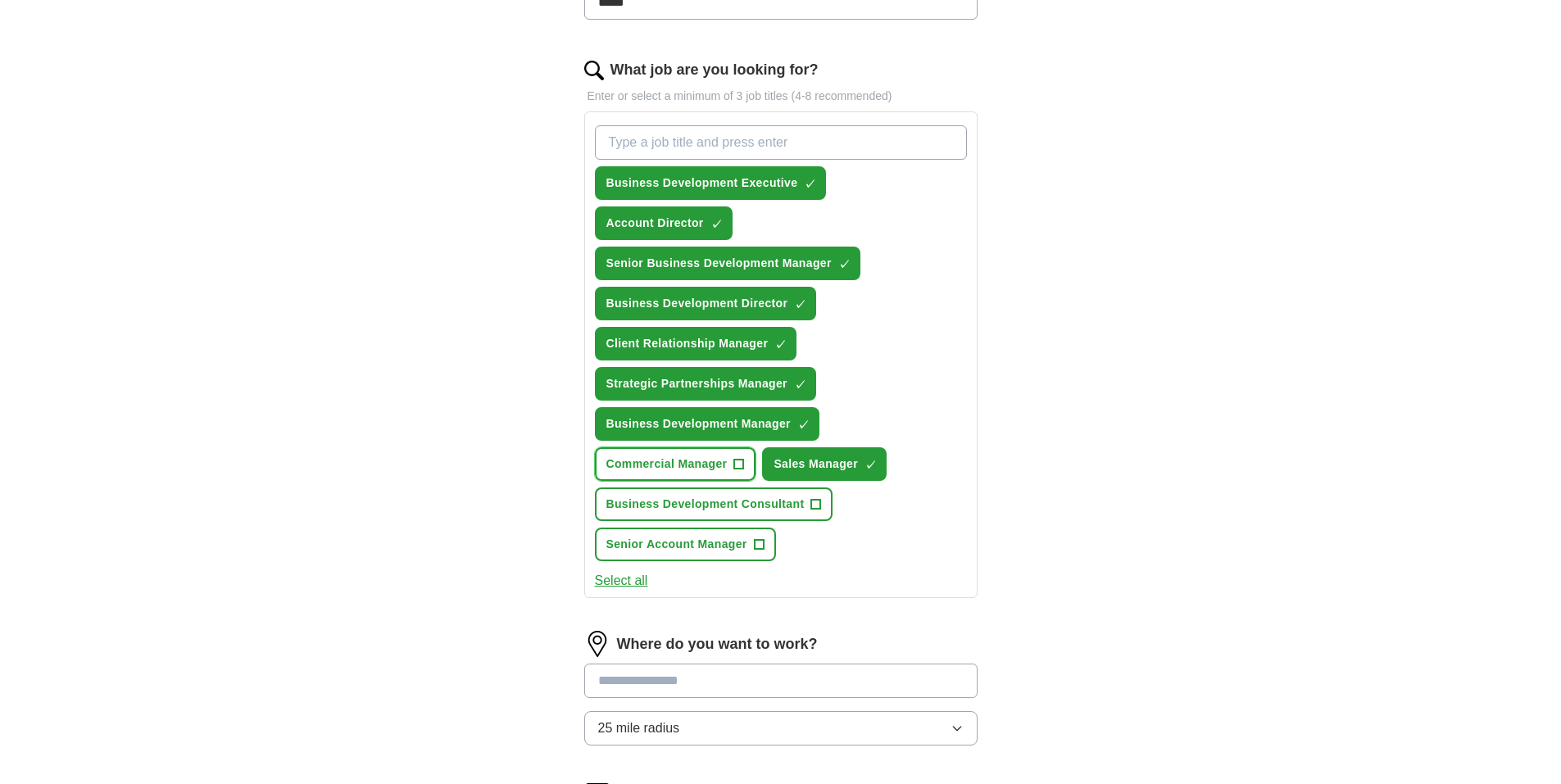 click on "+" at bounding box center [739, 465] 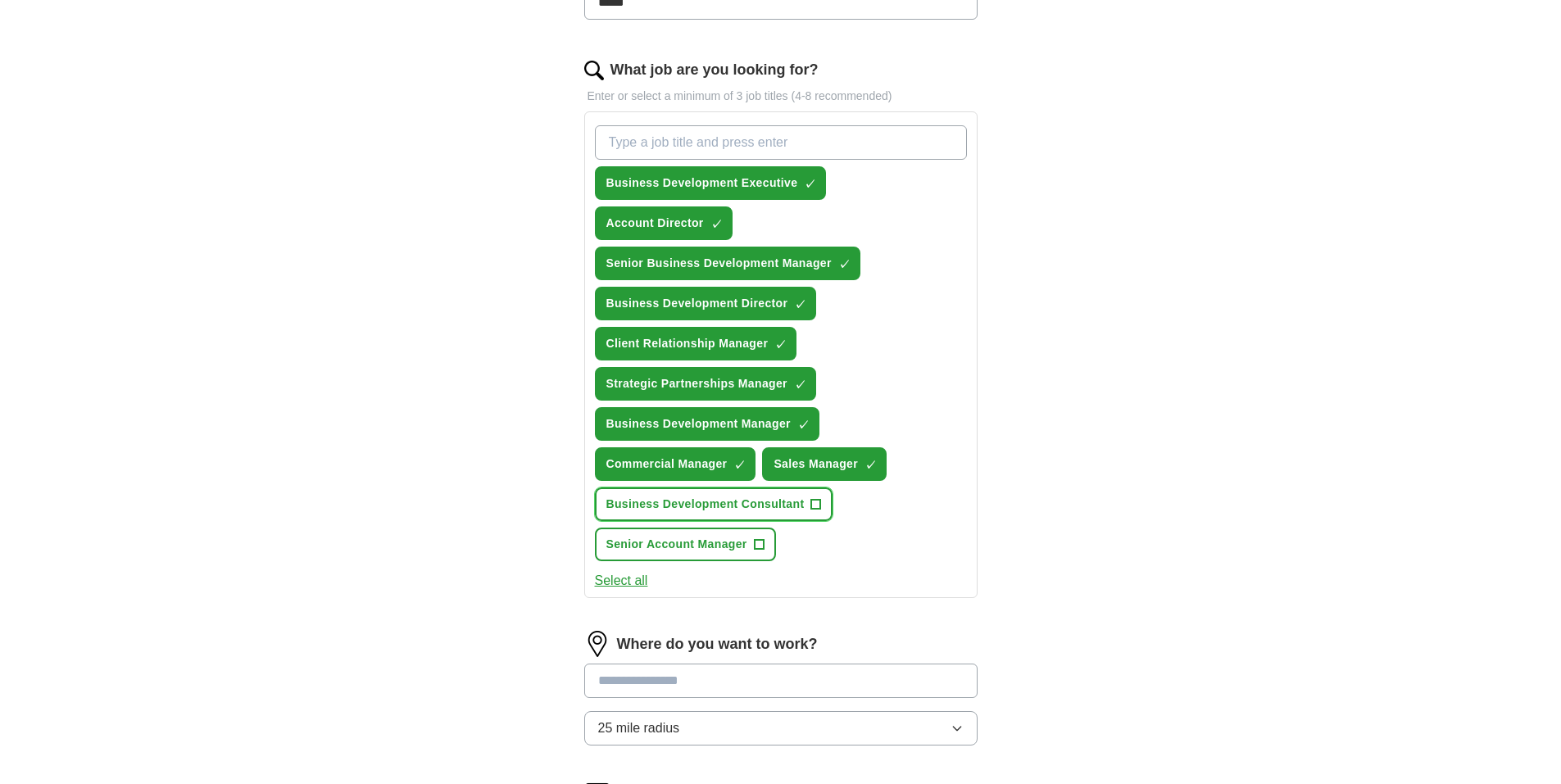 drag, startPoint x: 816, startPoint y: 497, endPoint x: 809, endPoint y: 505, distance: 10.630146 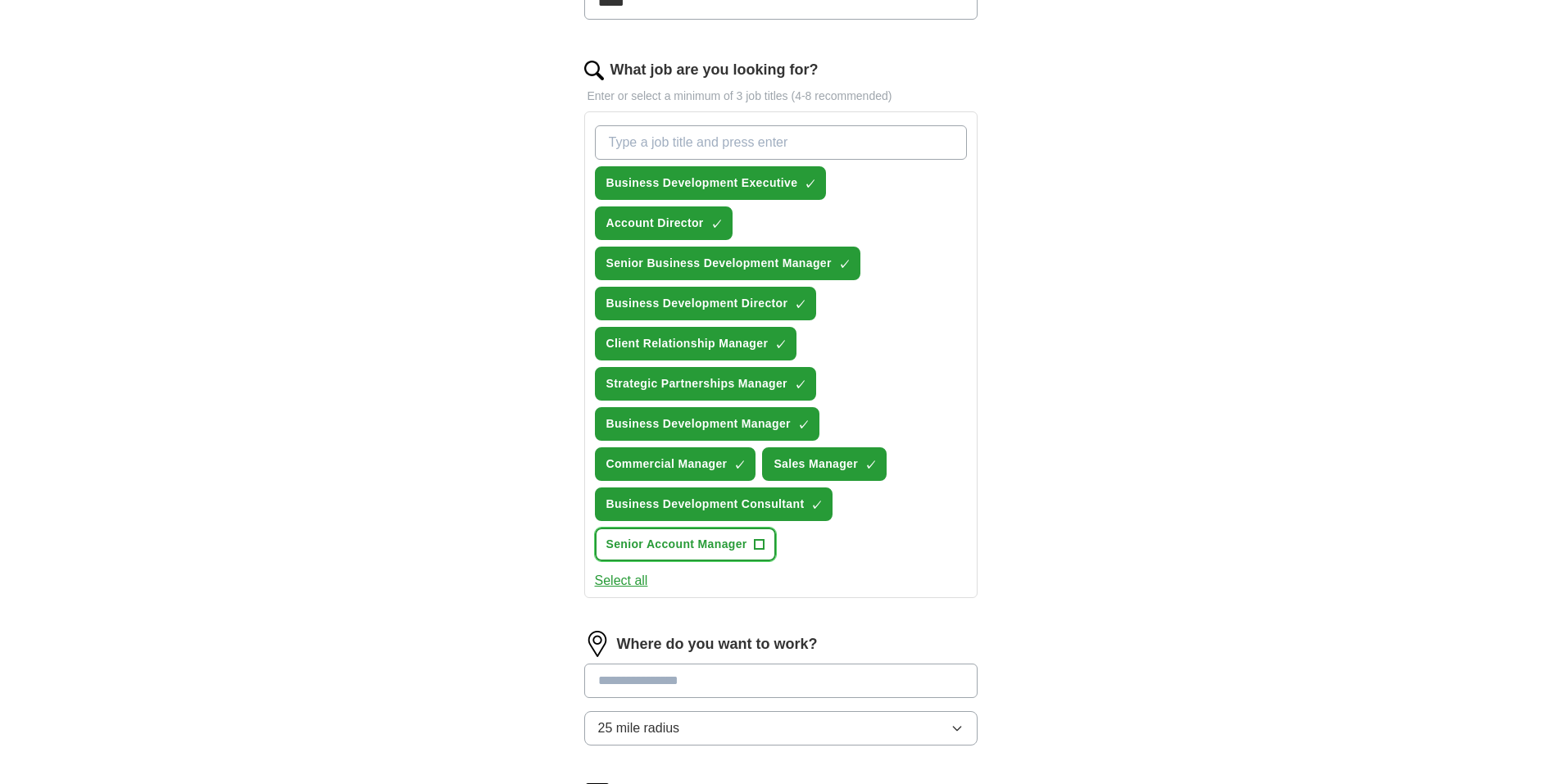 click on "+" at bounding box center [759, 545] 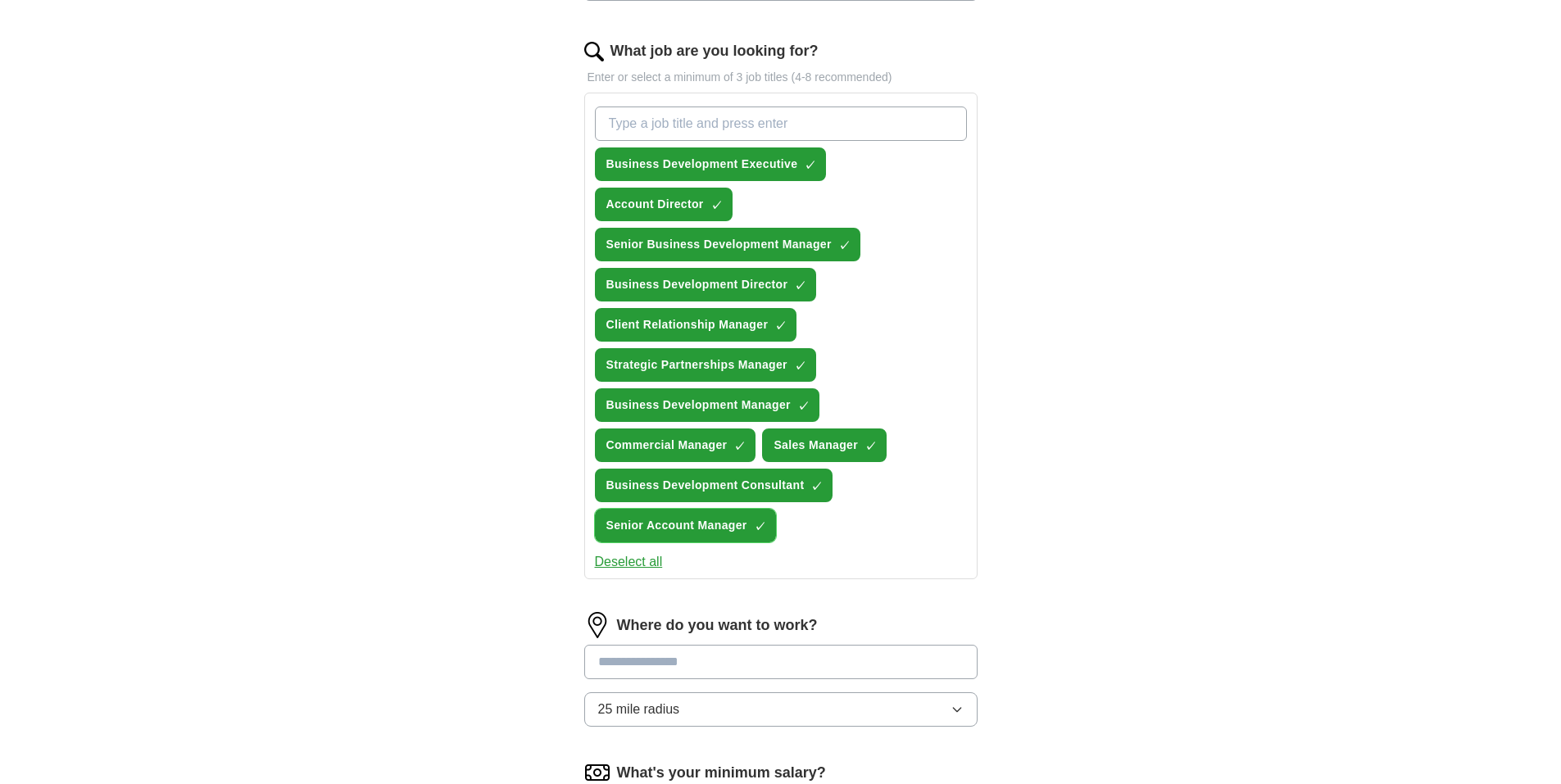 scroll, scrollTop: 737, scrollLeft: 0, axis: vertical 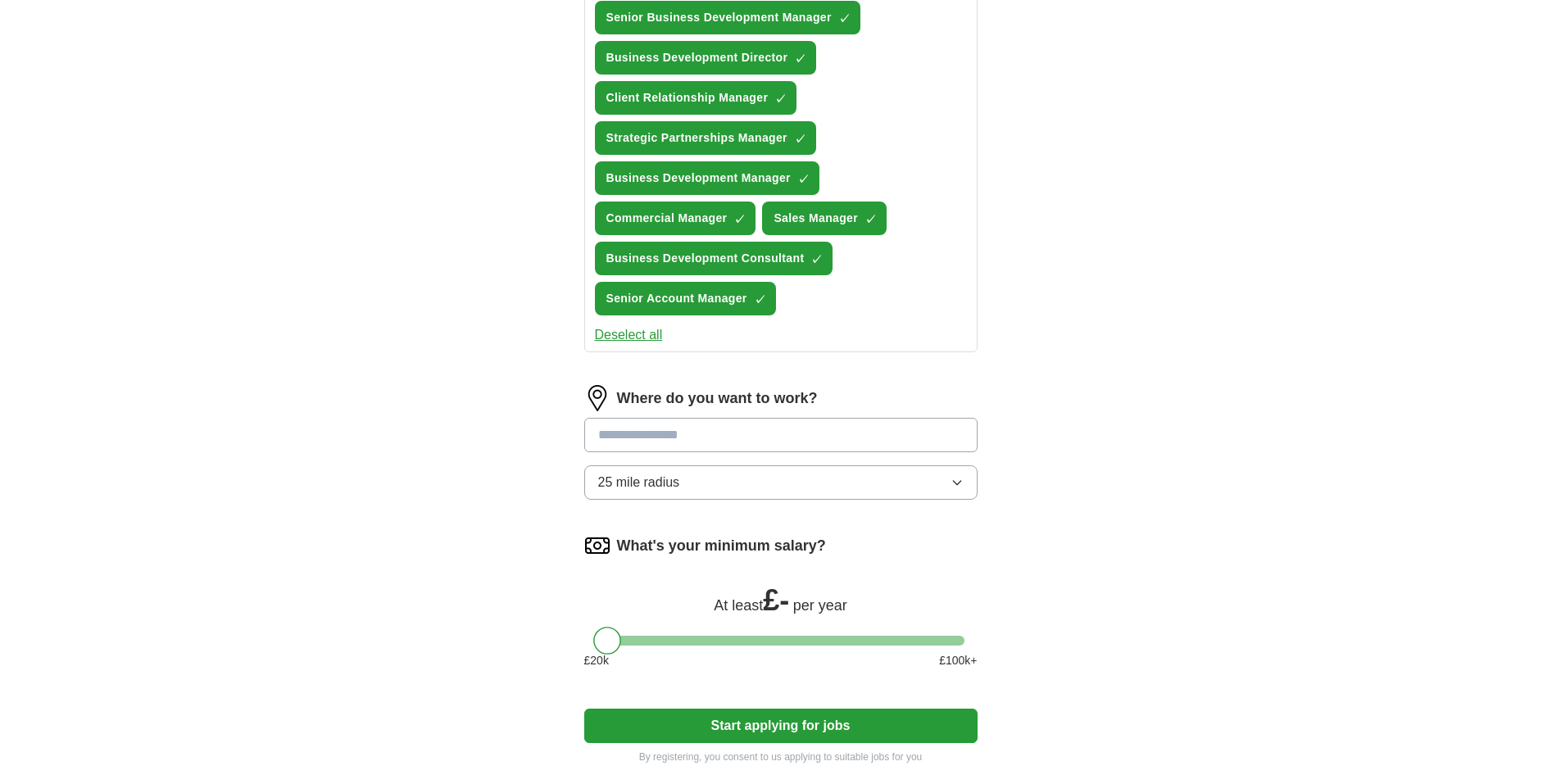 click at bounding box center [781, 435] 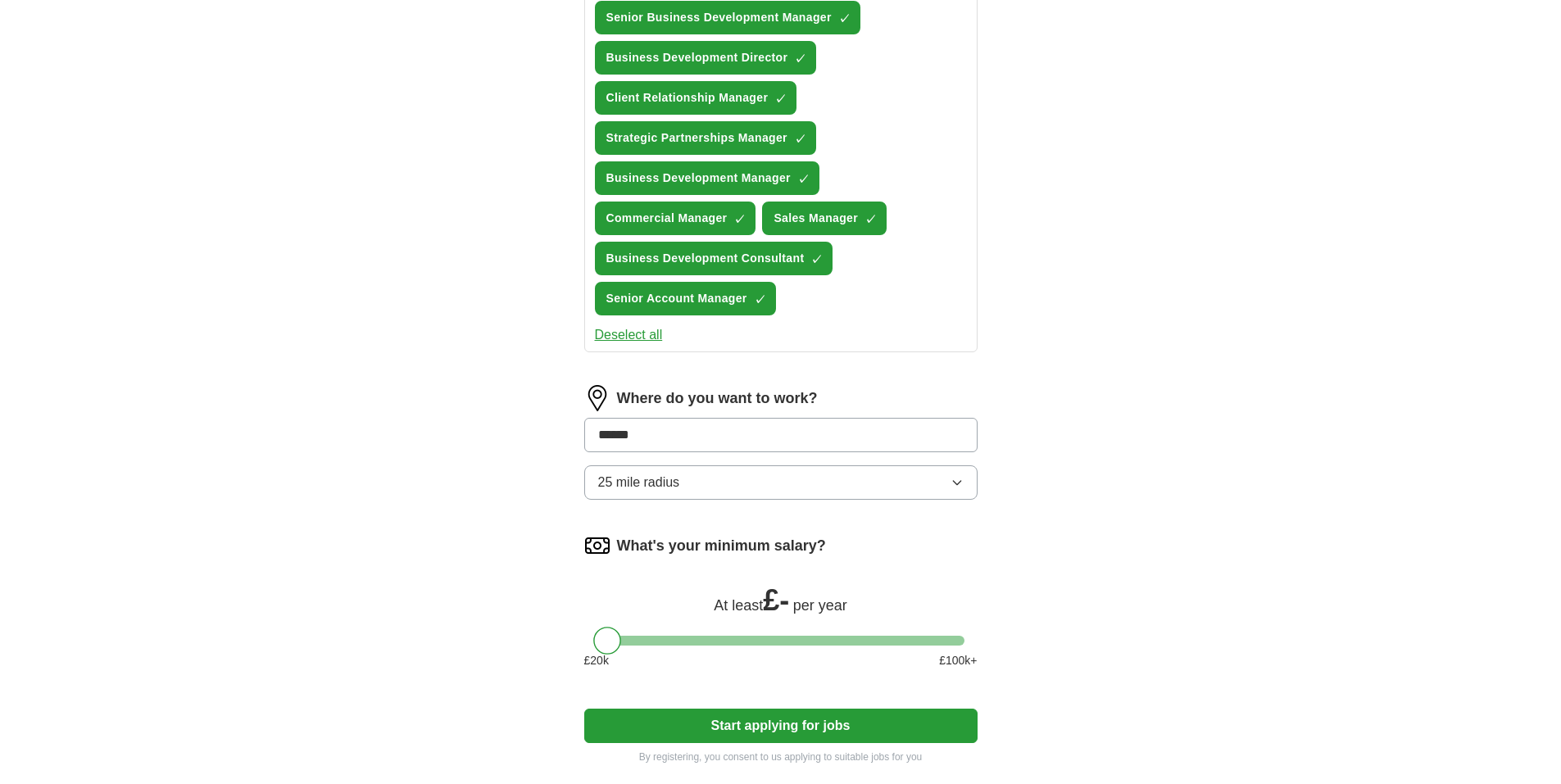 type on "*******" 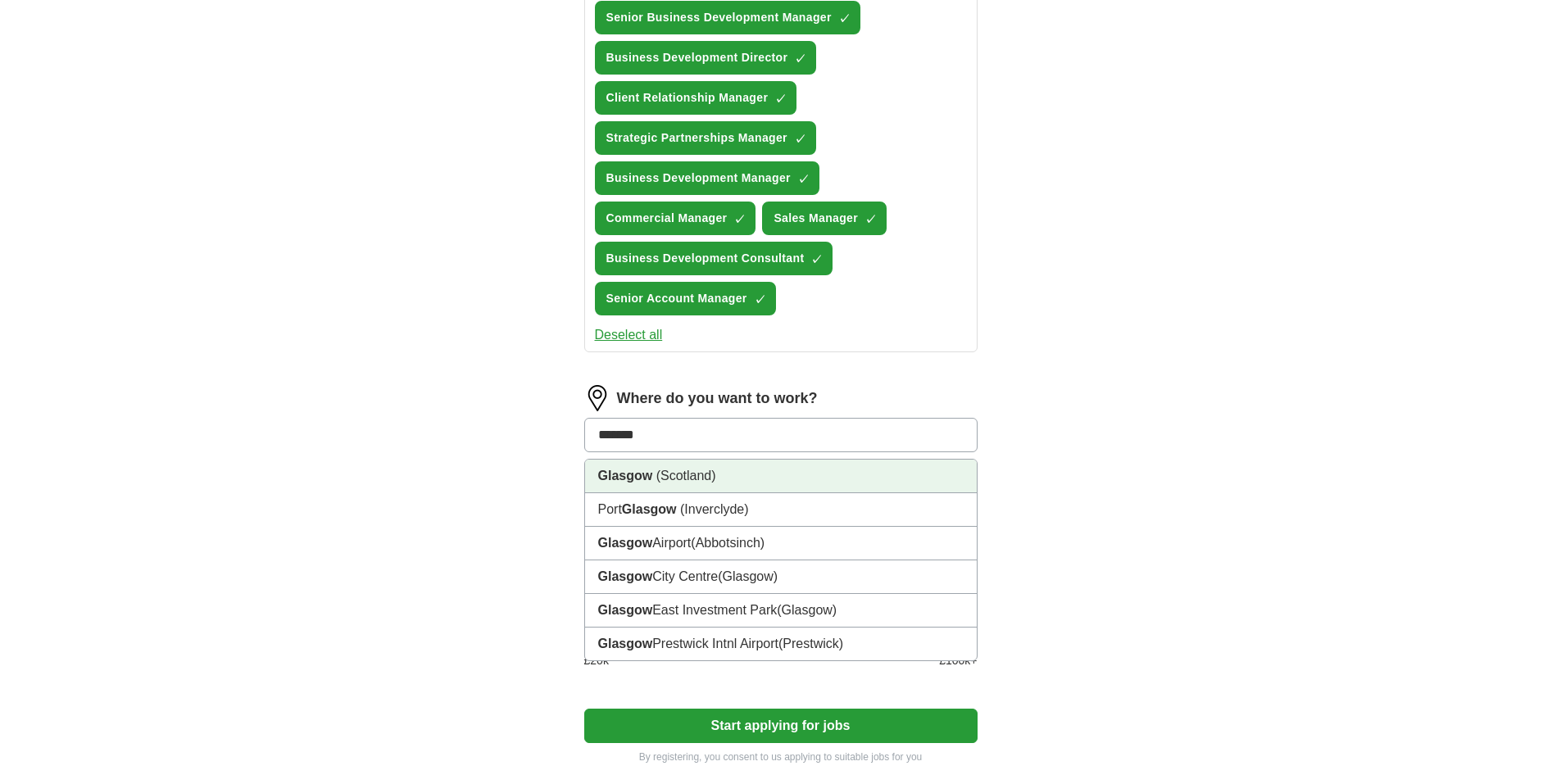 click on "Glasgow" at bounding box center [625, 475] 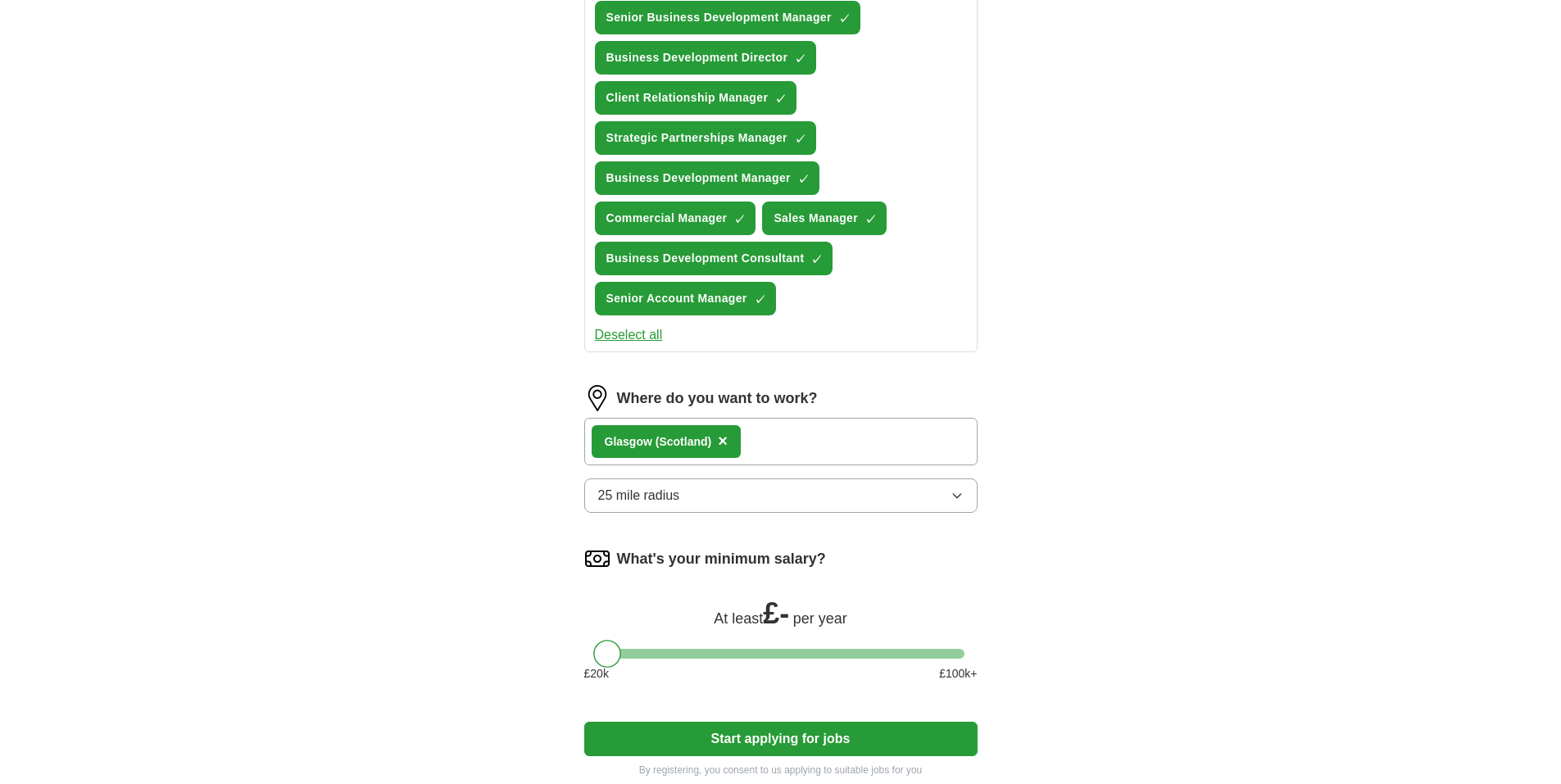 click on "What's your minimum salary? At least  £ -   per year £ 20 k £ 100 k+" at bounding box center [781, 620] 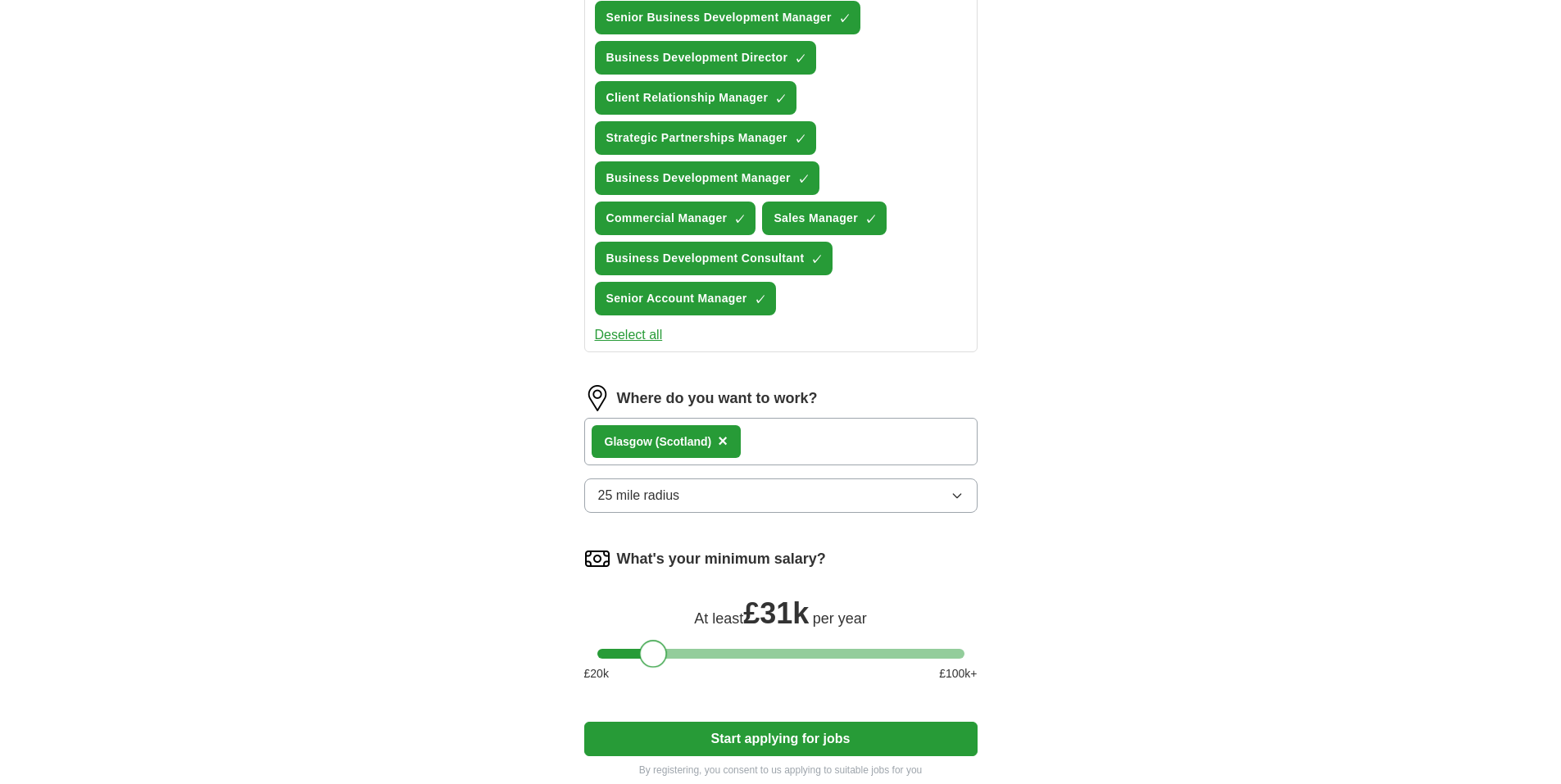 click at bounding box center (781, 654) 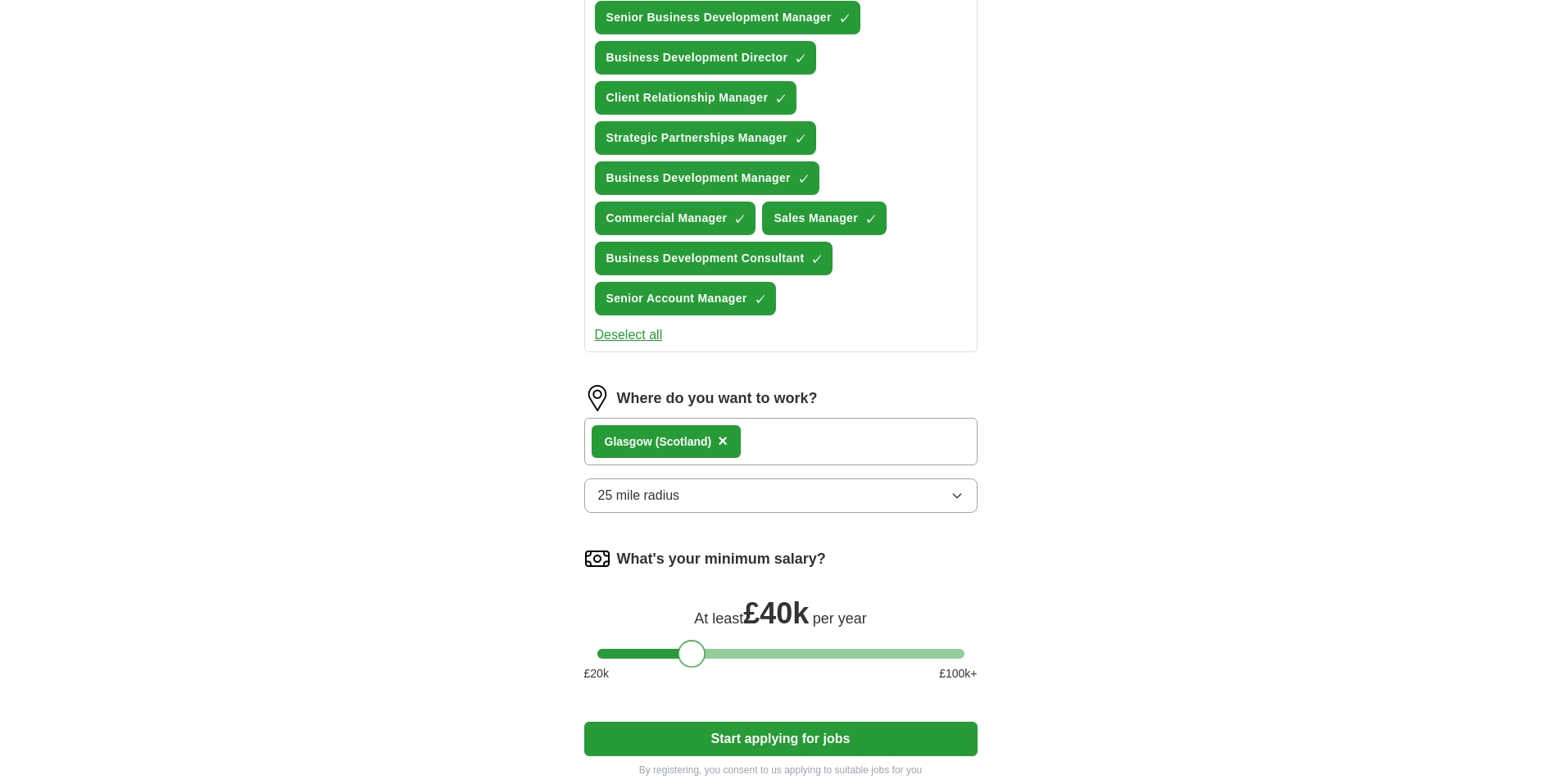 drag, startPoint x: 674, startPoint y: 655, endPoint x: 691, endPoint y: 656, distance: 17.029386 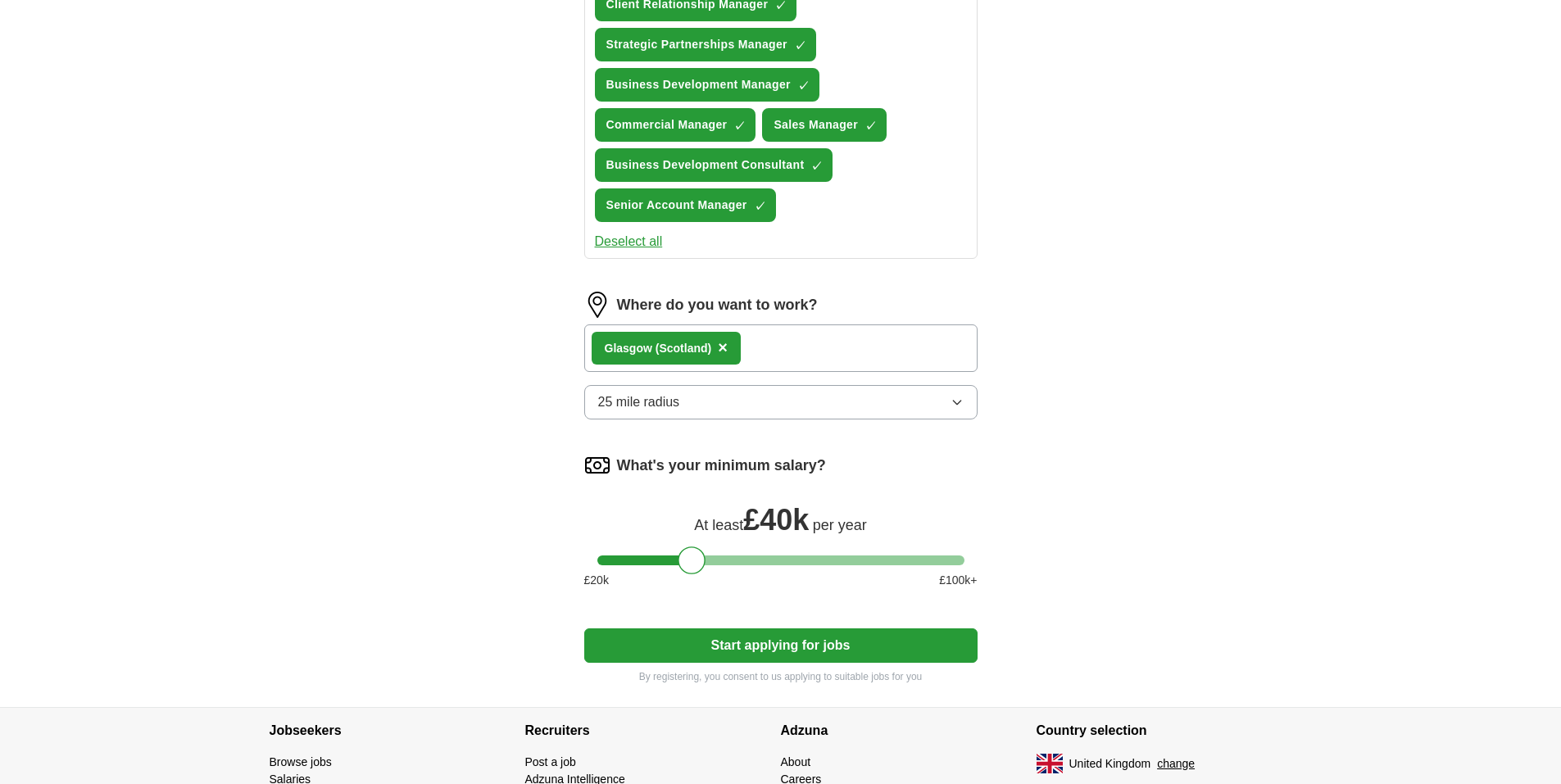 scroll, scrollTop: 919, scrollLeft: 0, axis: vertical 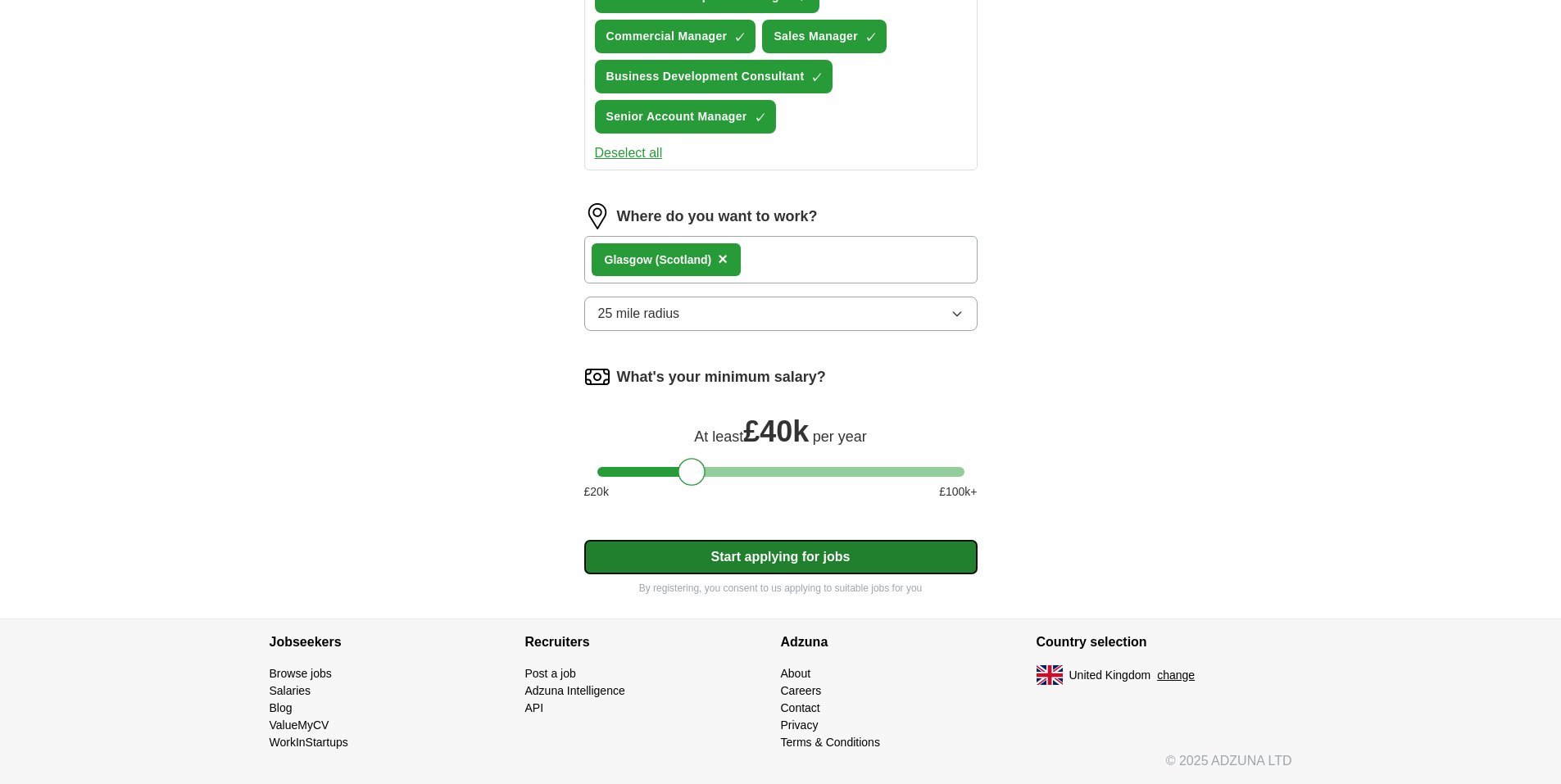 click on "Start applying for jobs" at bounding box center [781, 557] 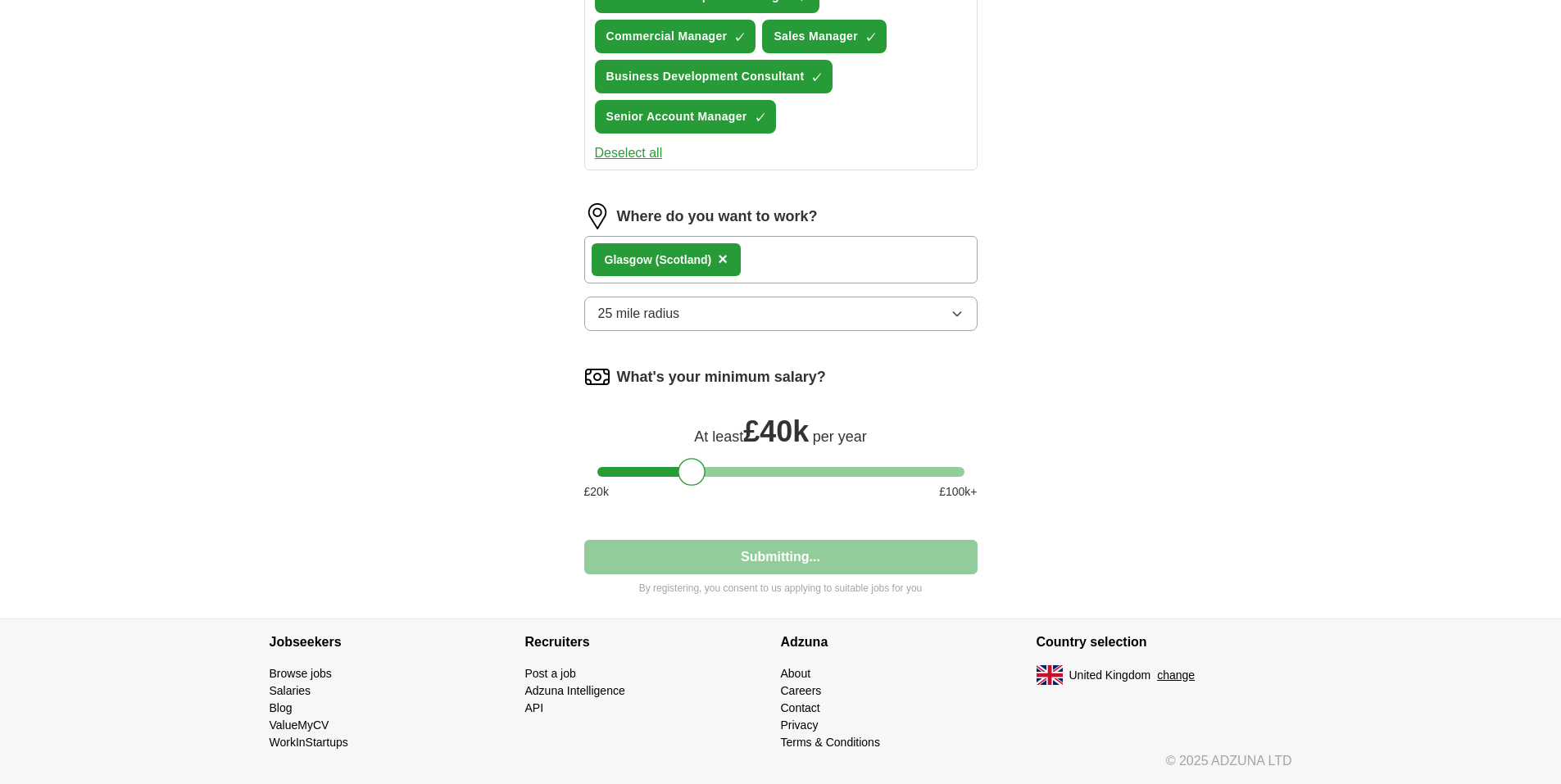 select on "**" 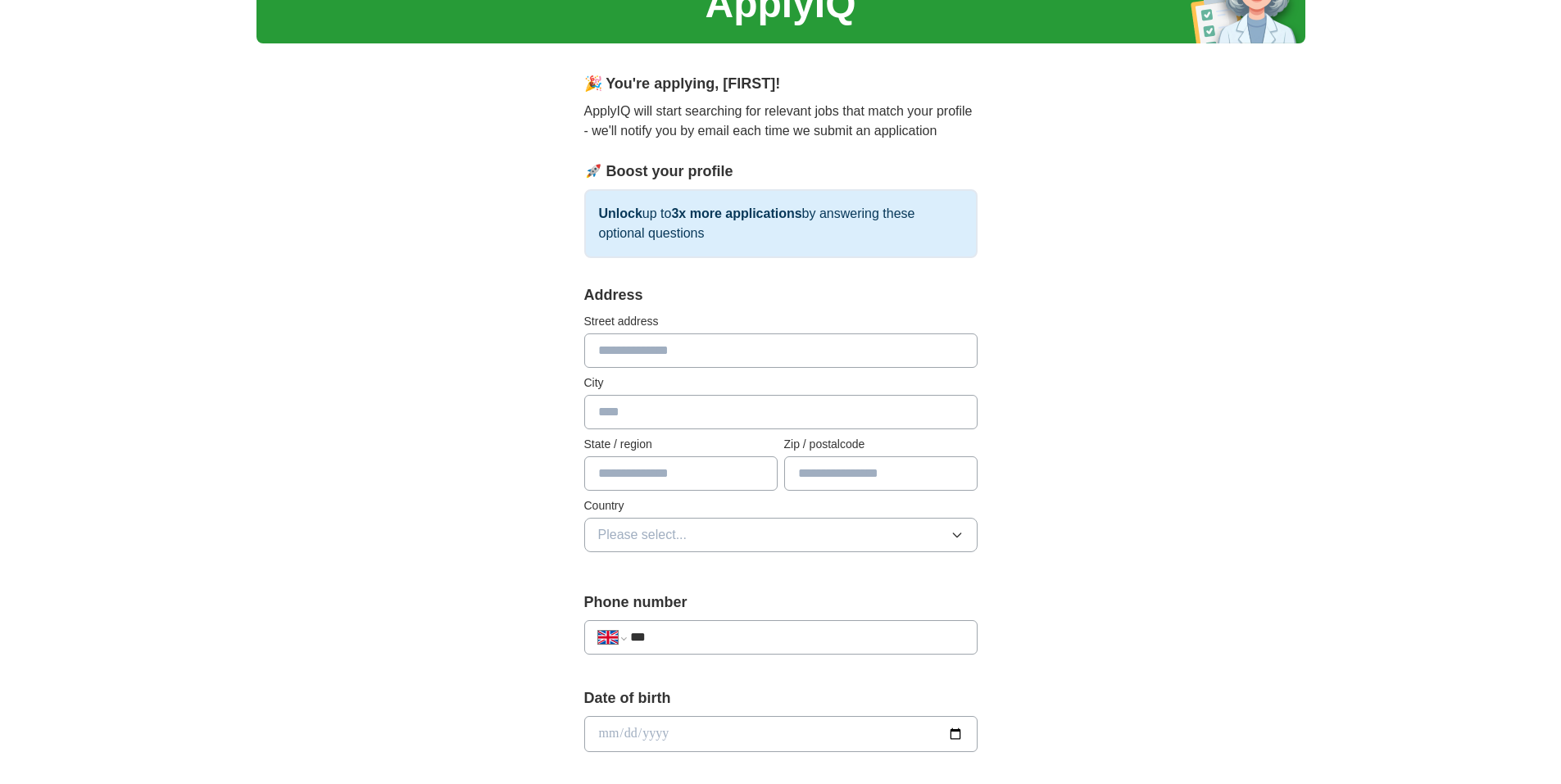 scroll, scrollTop: 0, scrollLeft: 0, axis: both 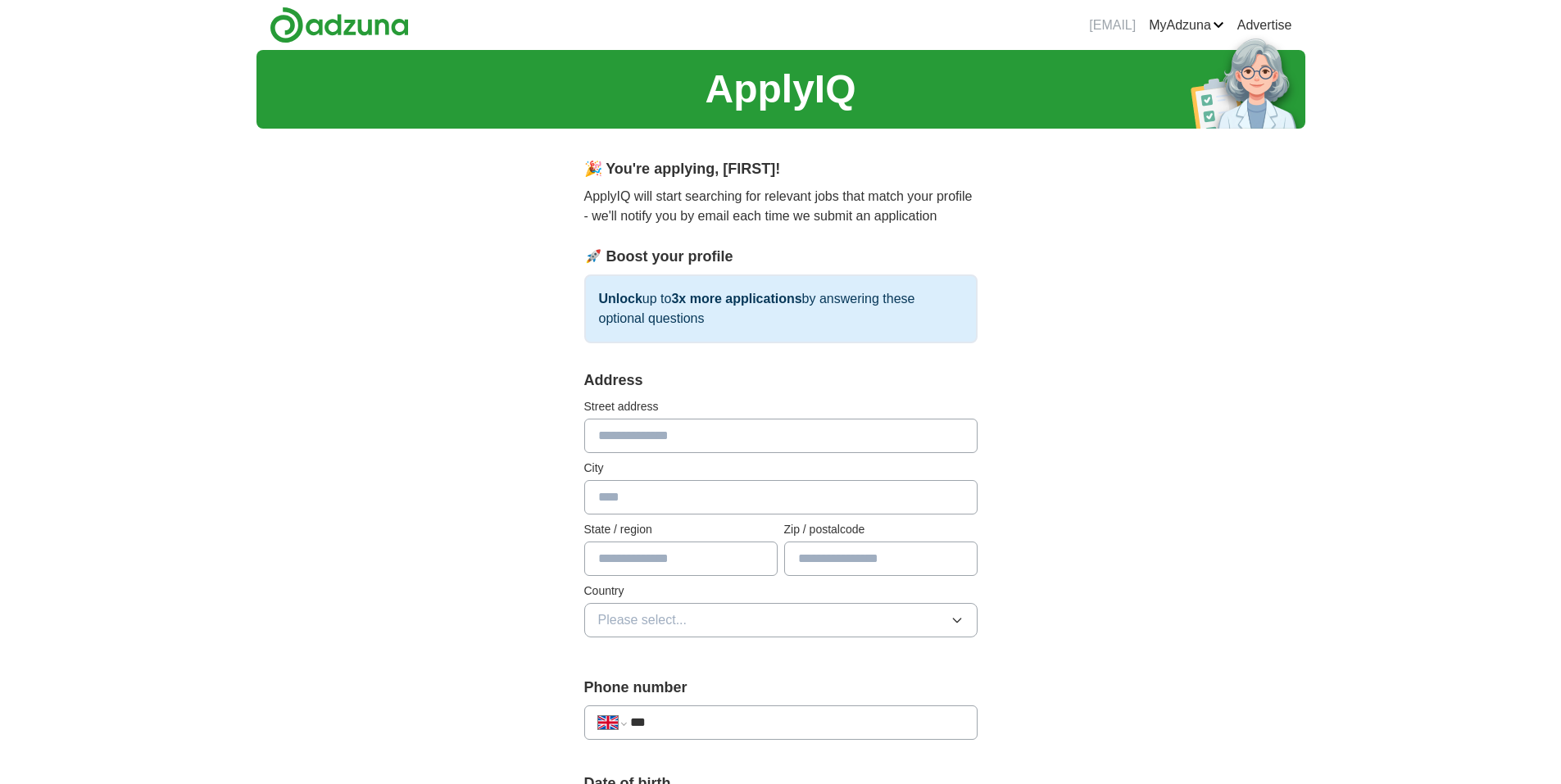 click at bounding box center [781, 436] 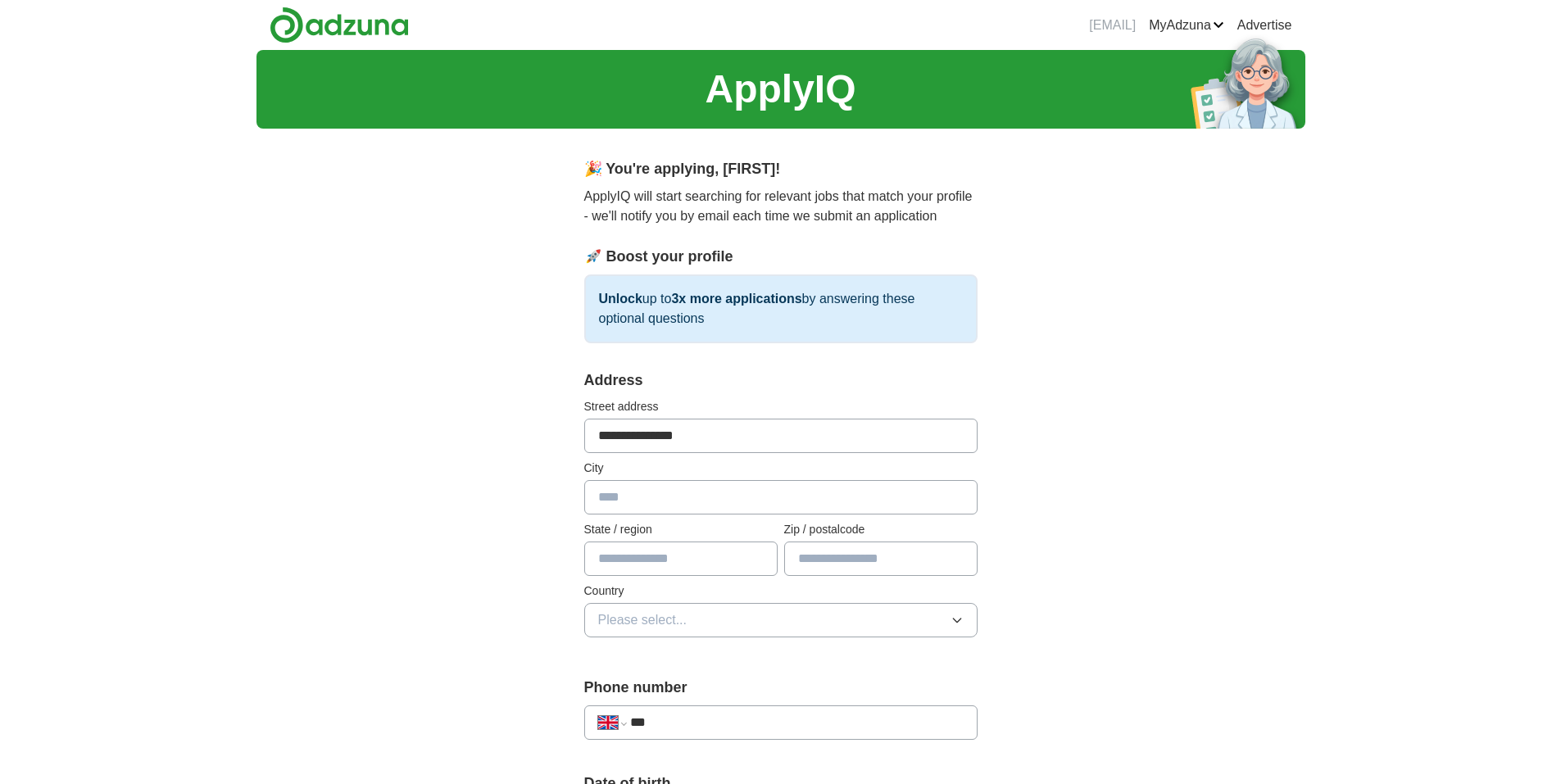 type on "*****" 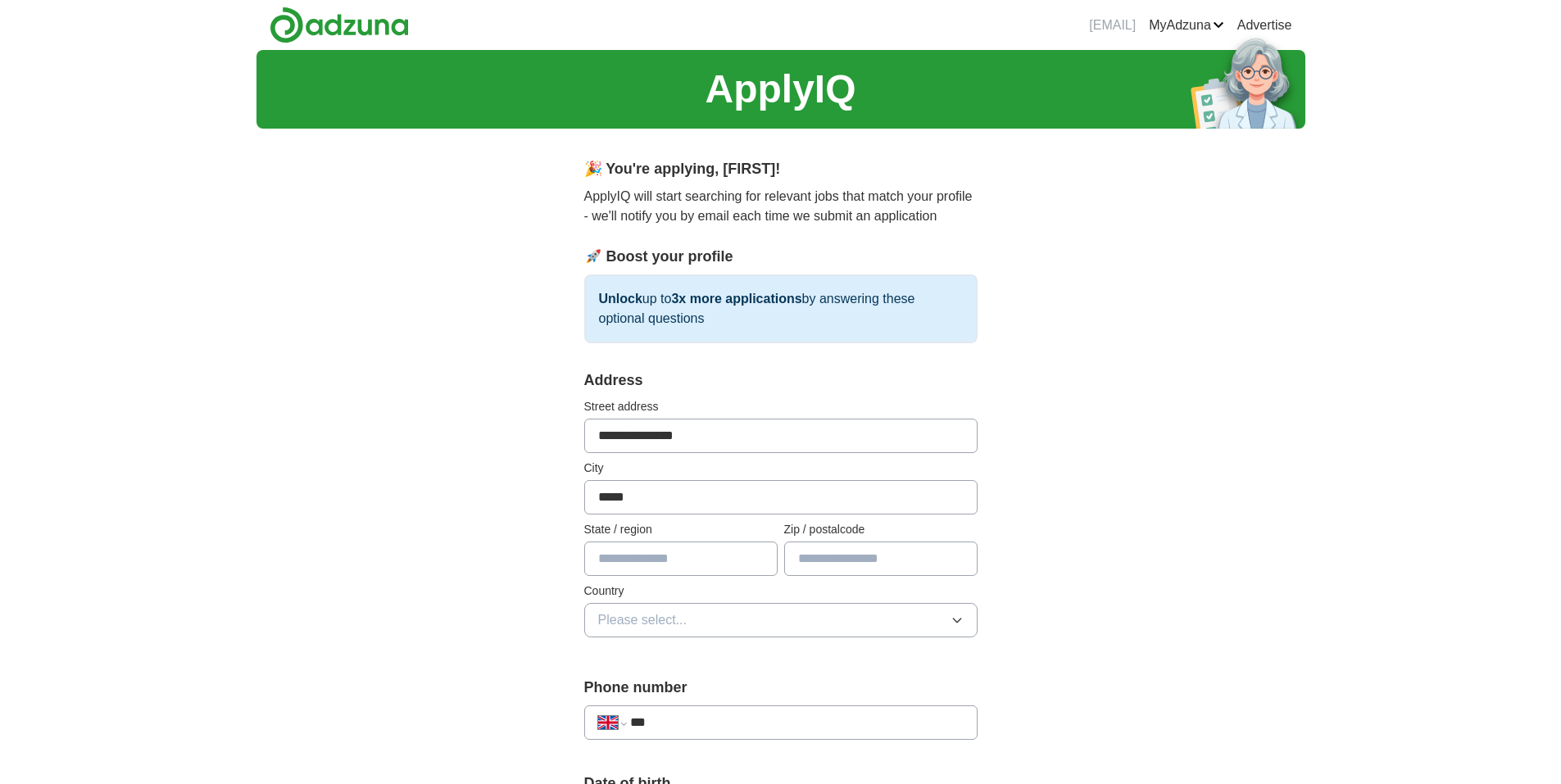 type on "**********" 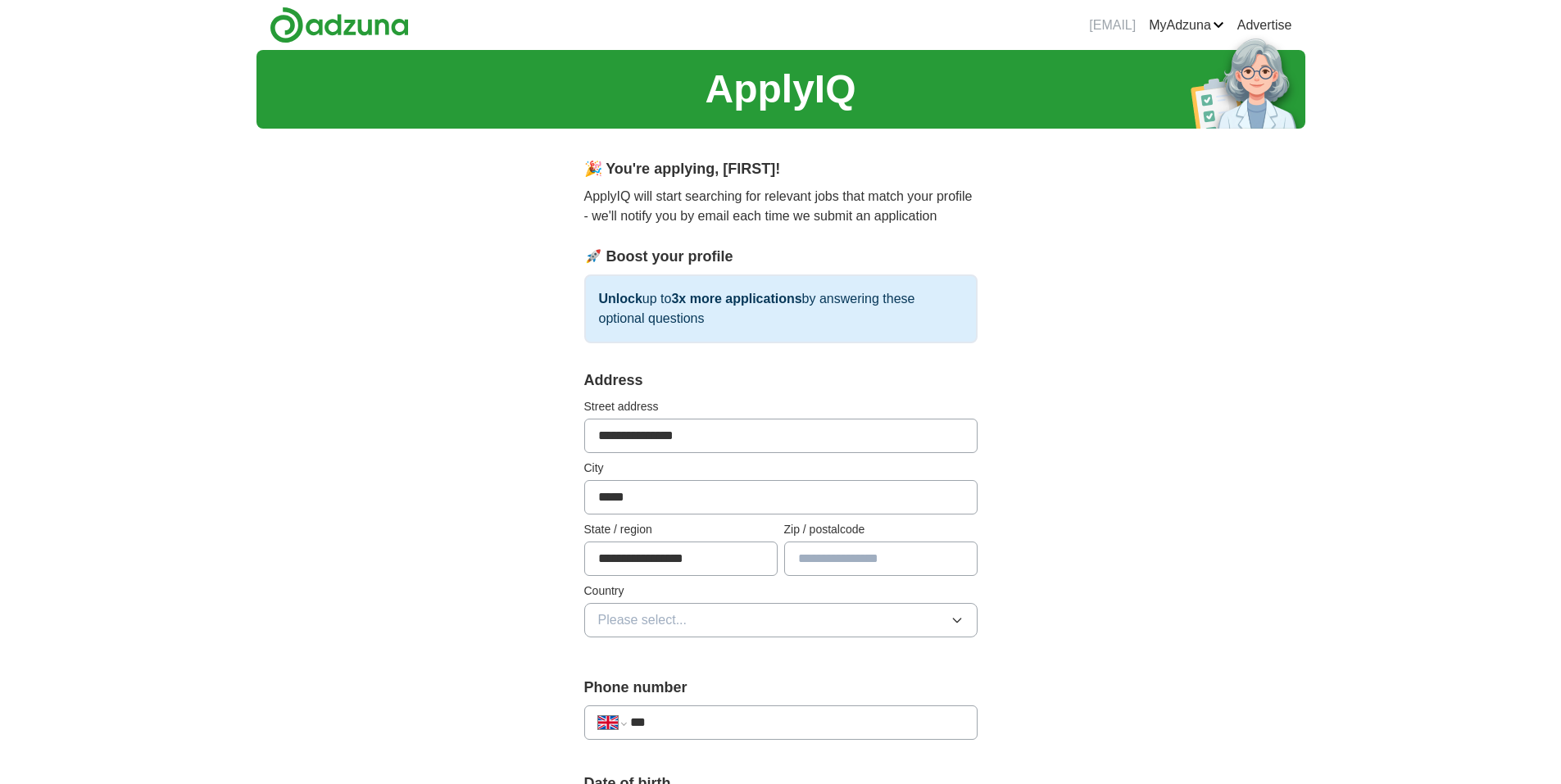 type on "****" 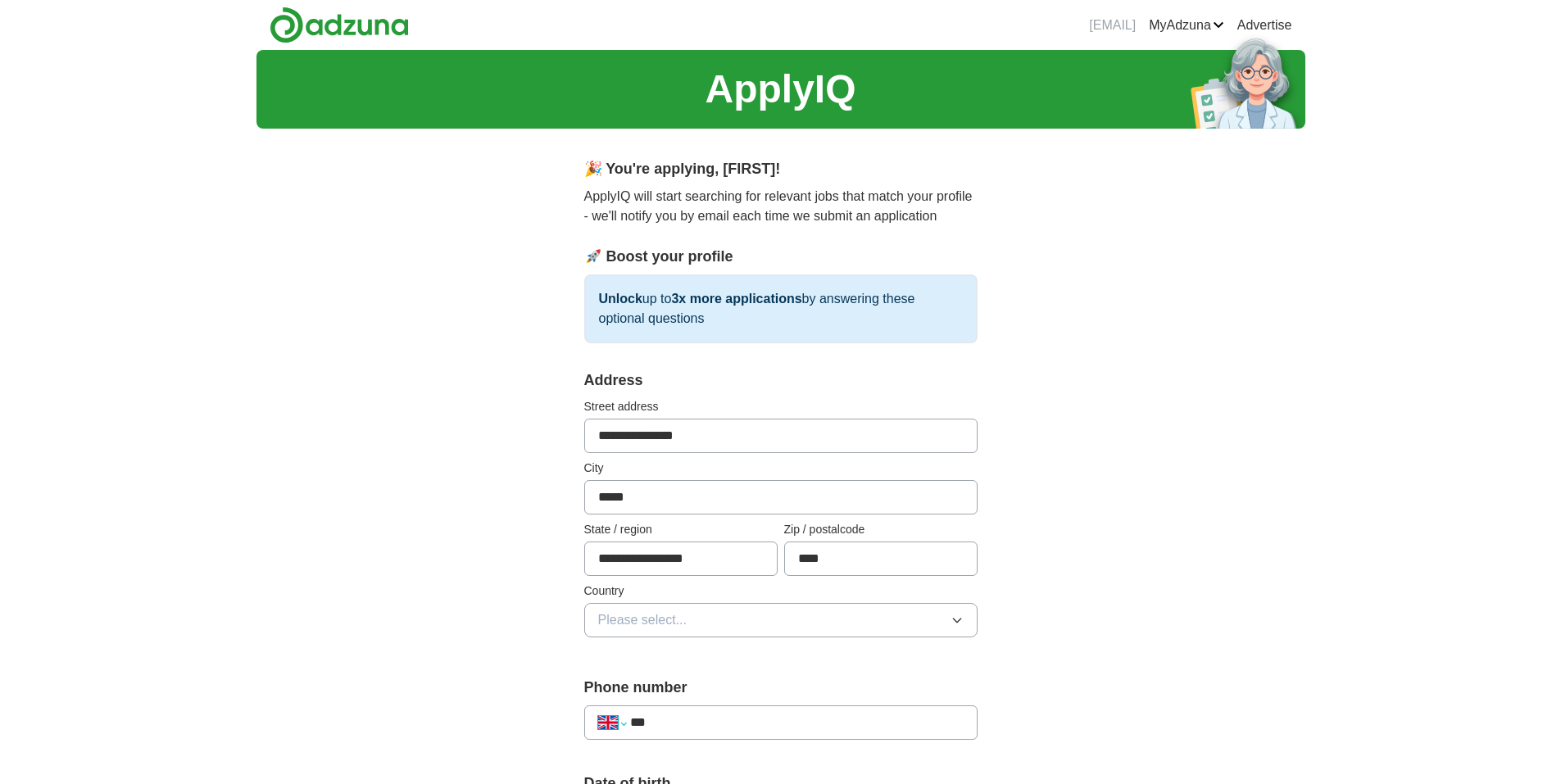 select on "**" 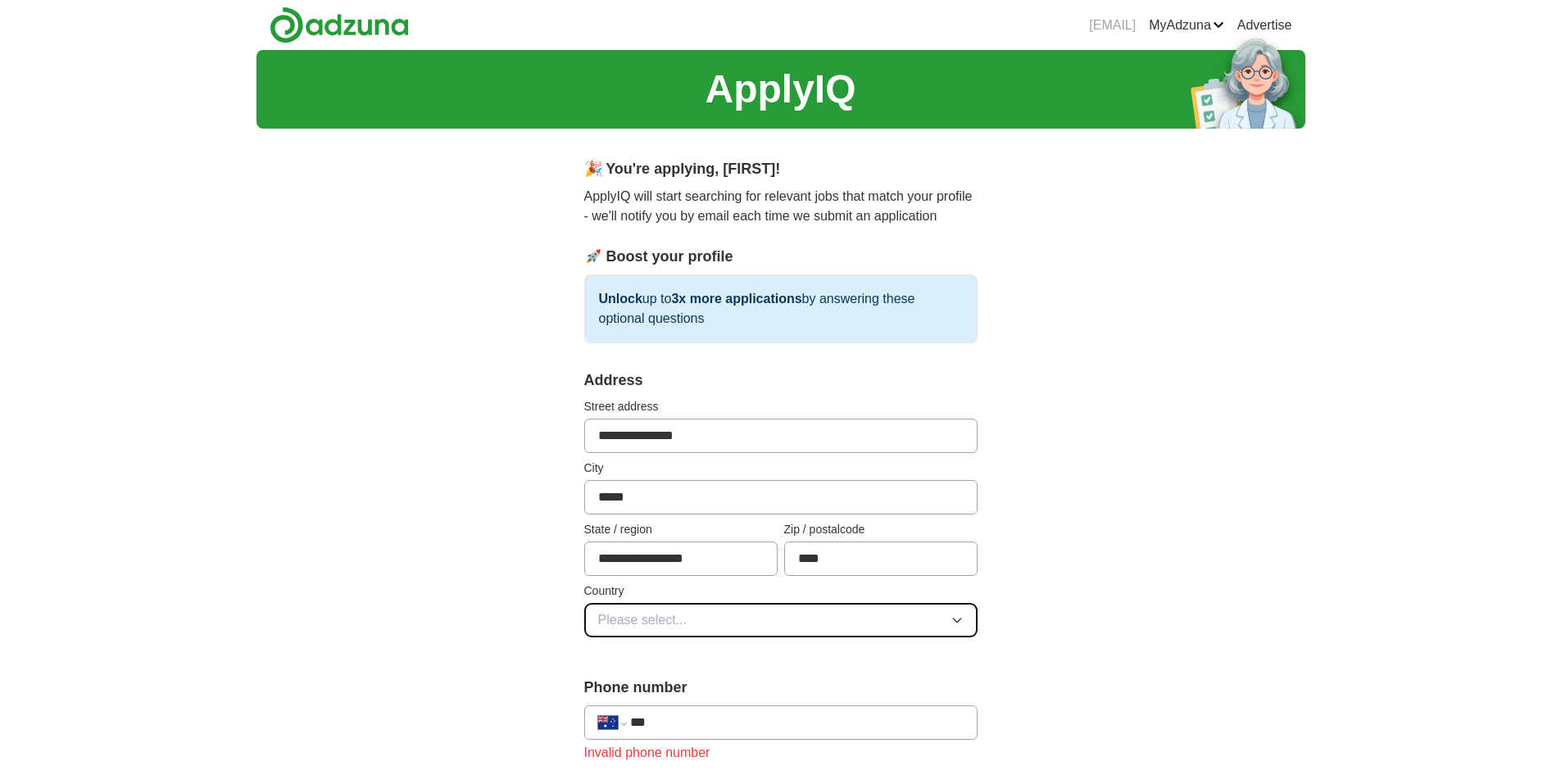 click on "Please select..." at bounding box center (642, 620) 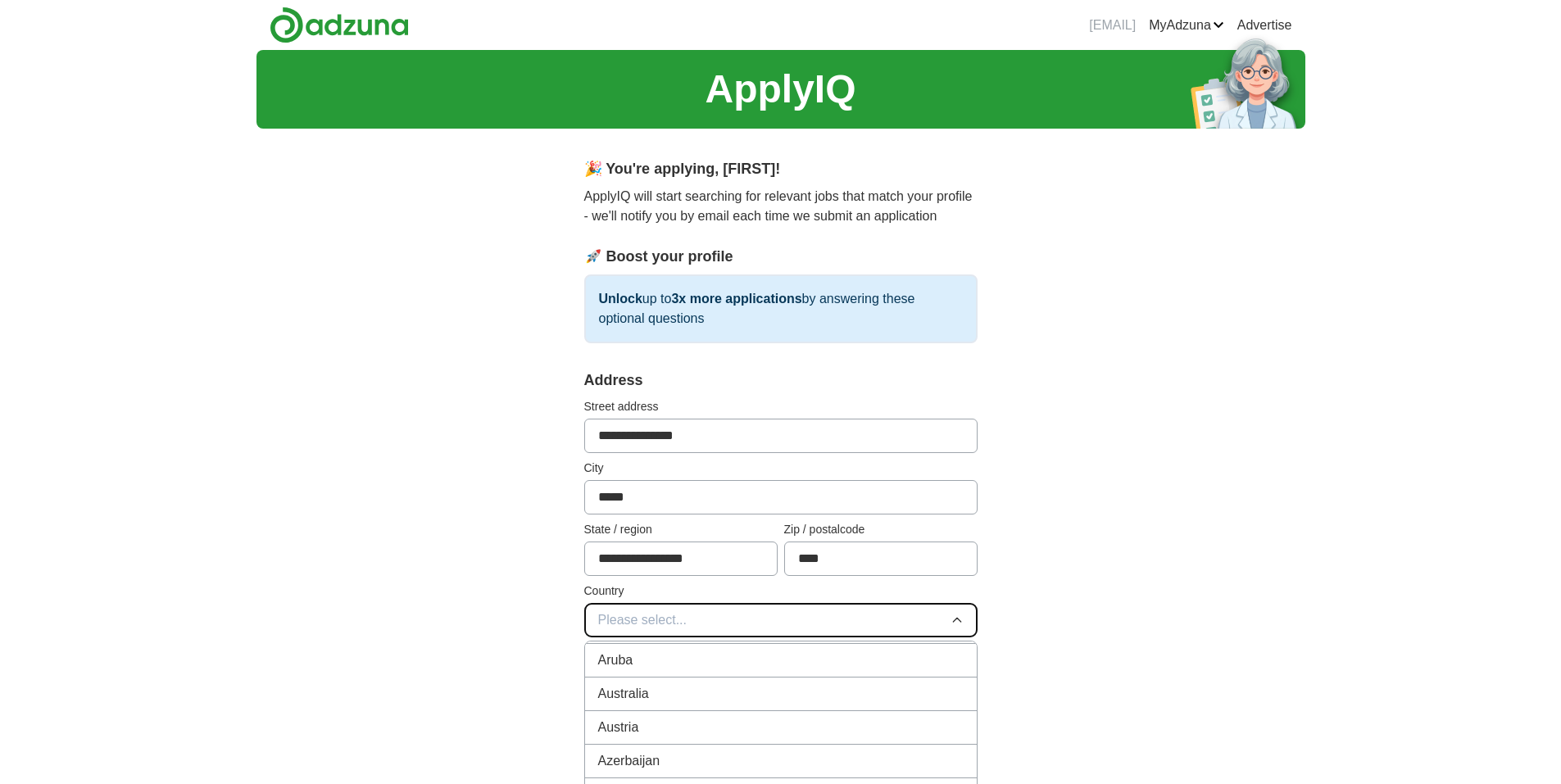 scroll, scrollTop: 492, scrollLeft: 0, axis: vertical 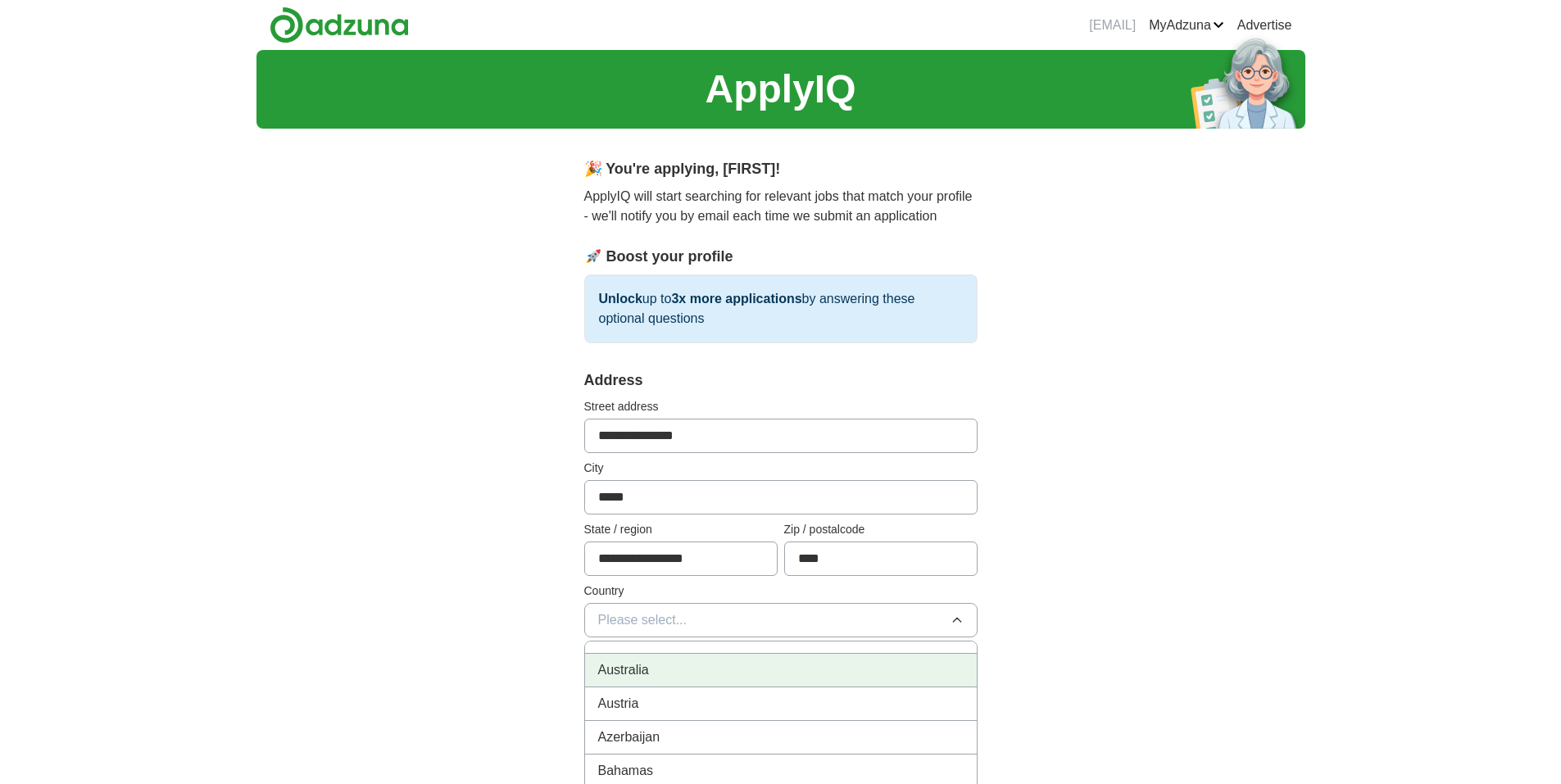 click on "Australia" at bounding box center (781, 670) 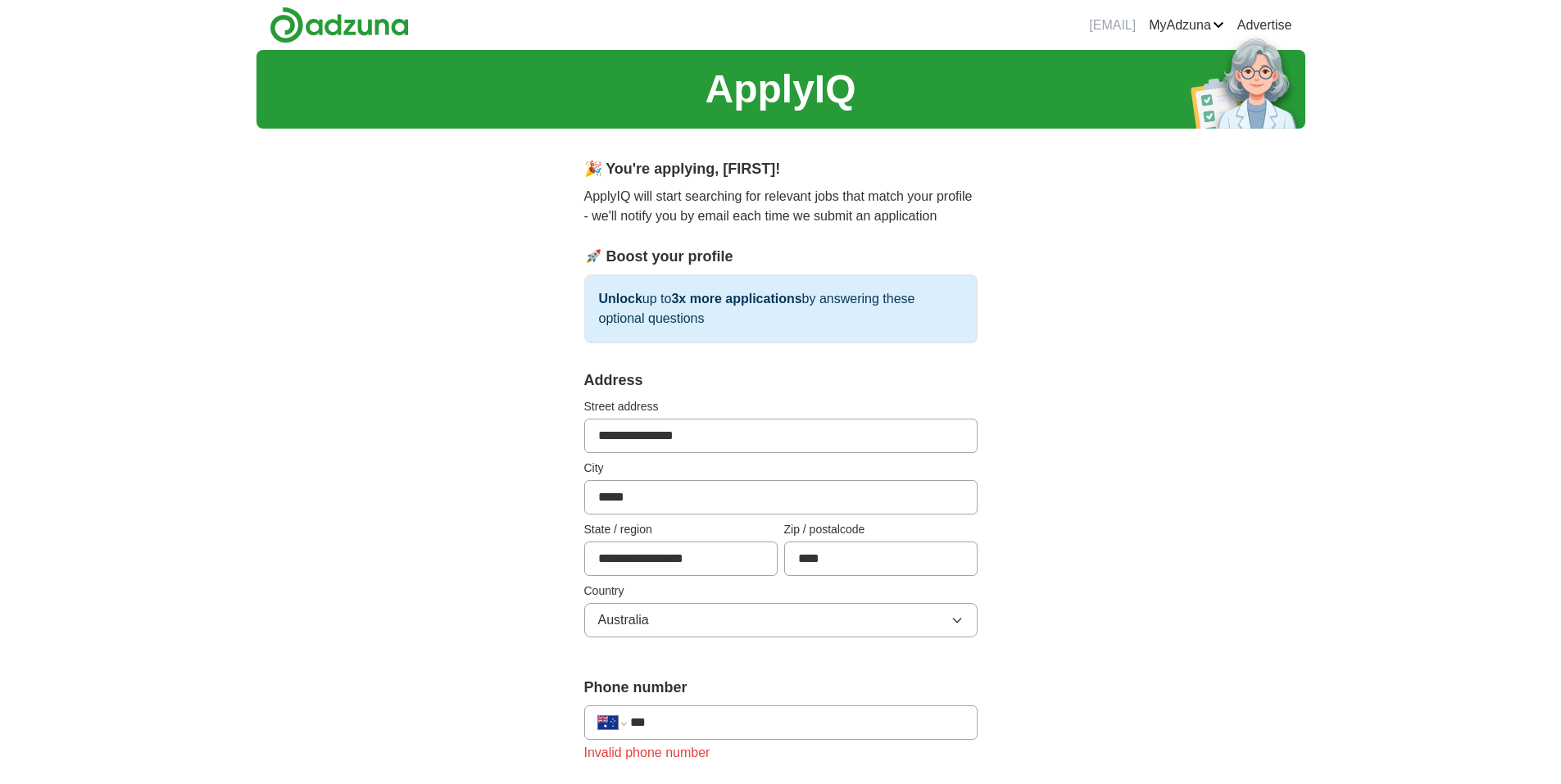 click on "**********" at bounding box center (781, 795) 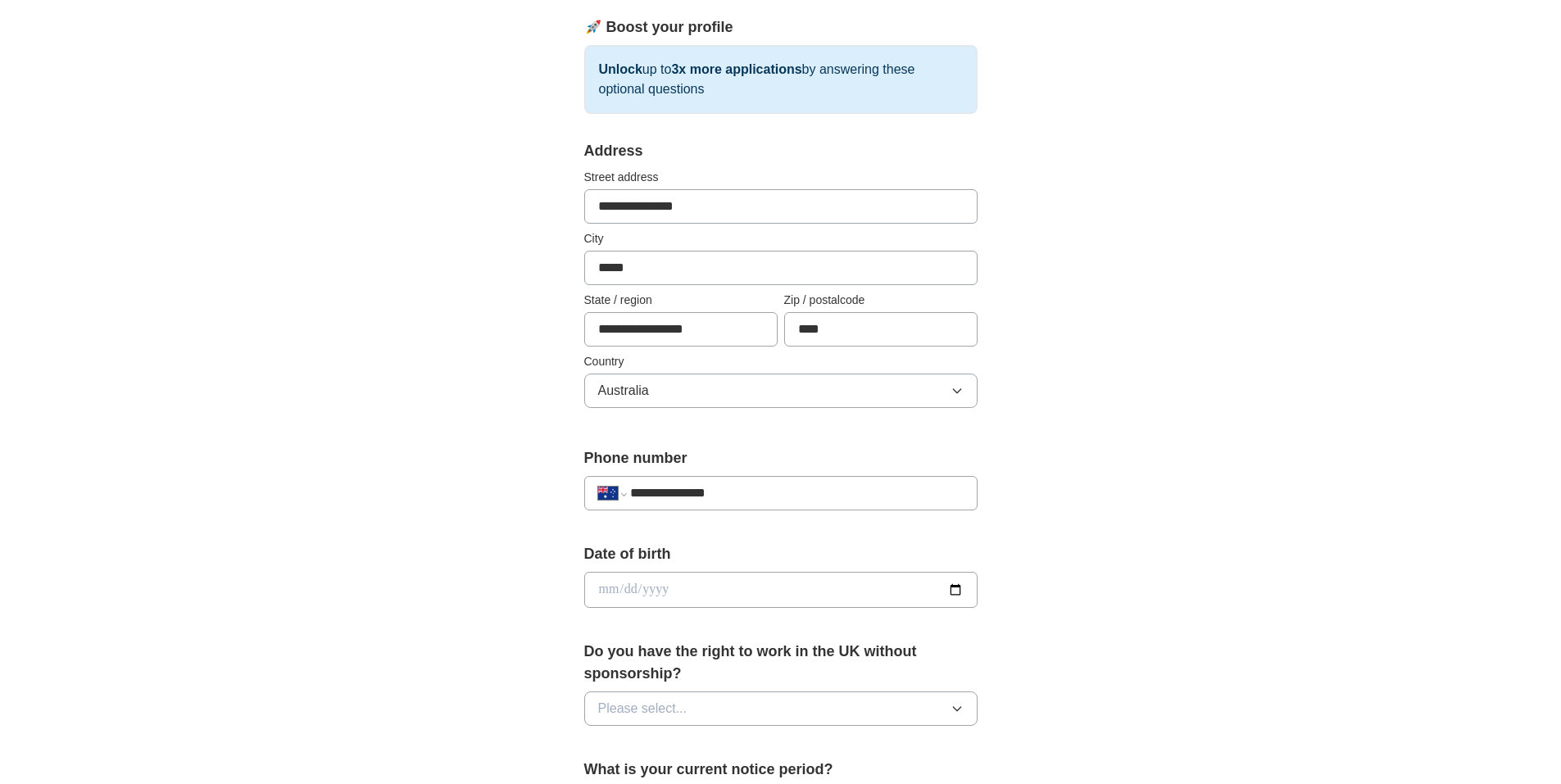 scroll, scrollTop: 246, scrollLeft: 0, axis: vertical 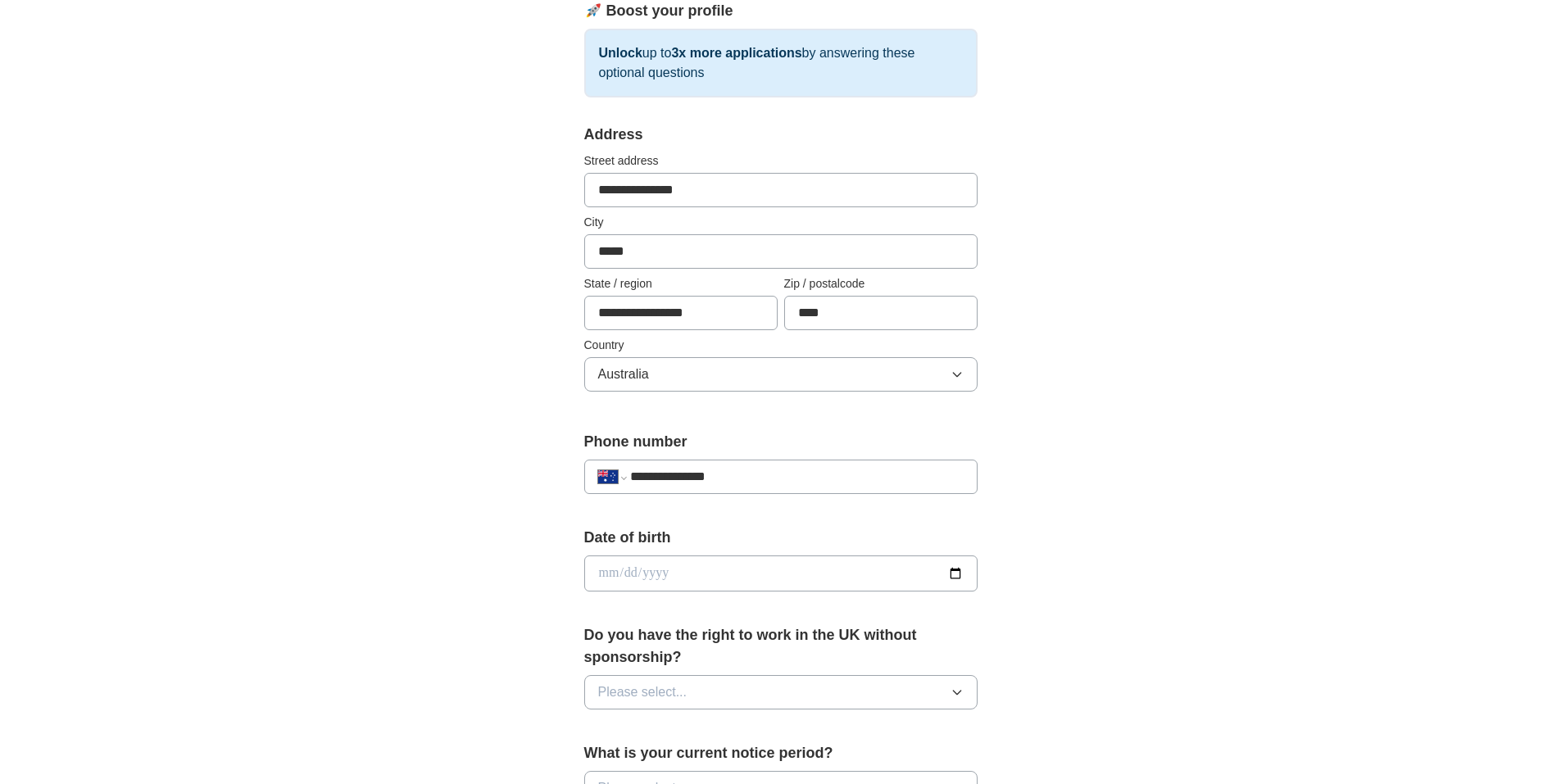 click at bounding box center (781, 573) 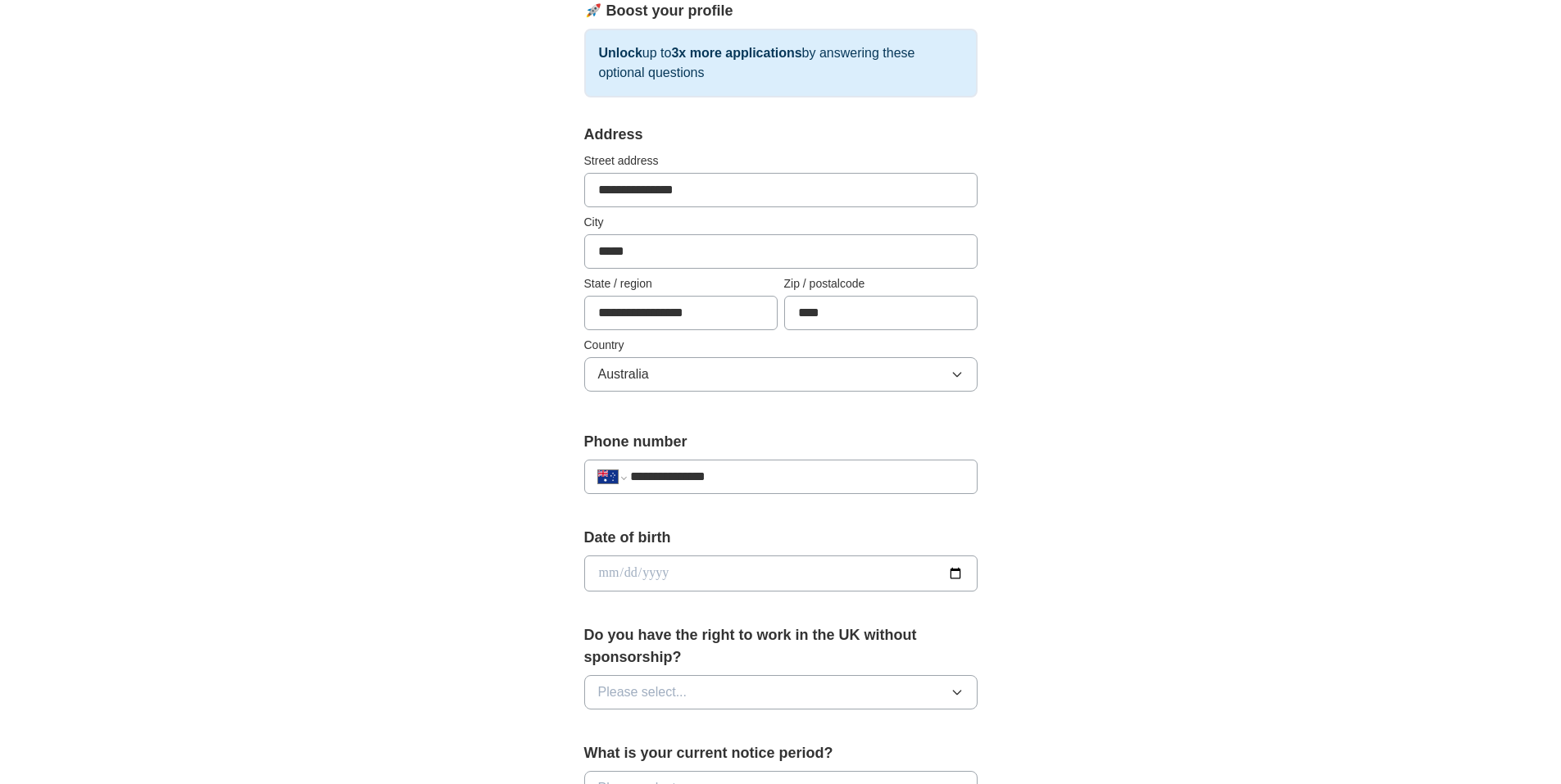 click at bounding box center [781, 573] 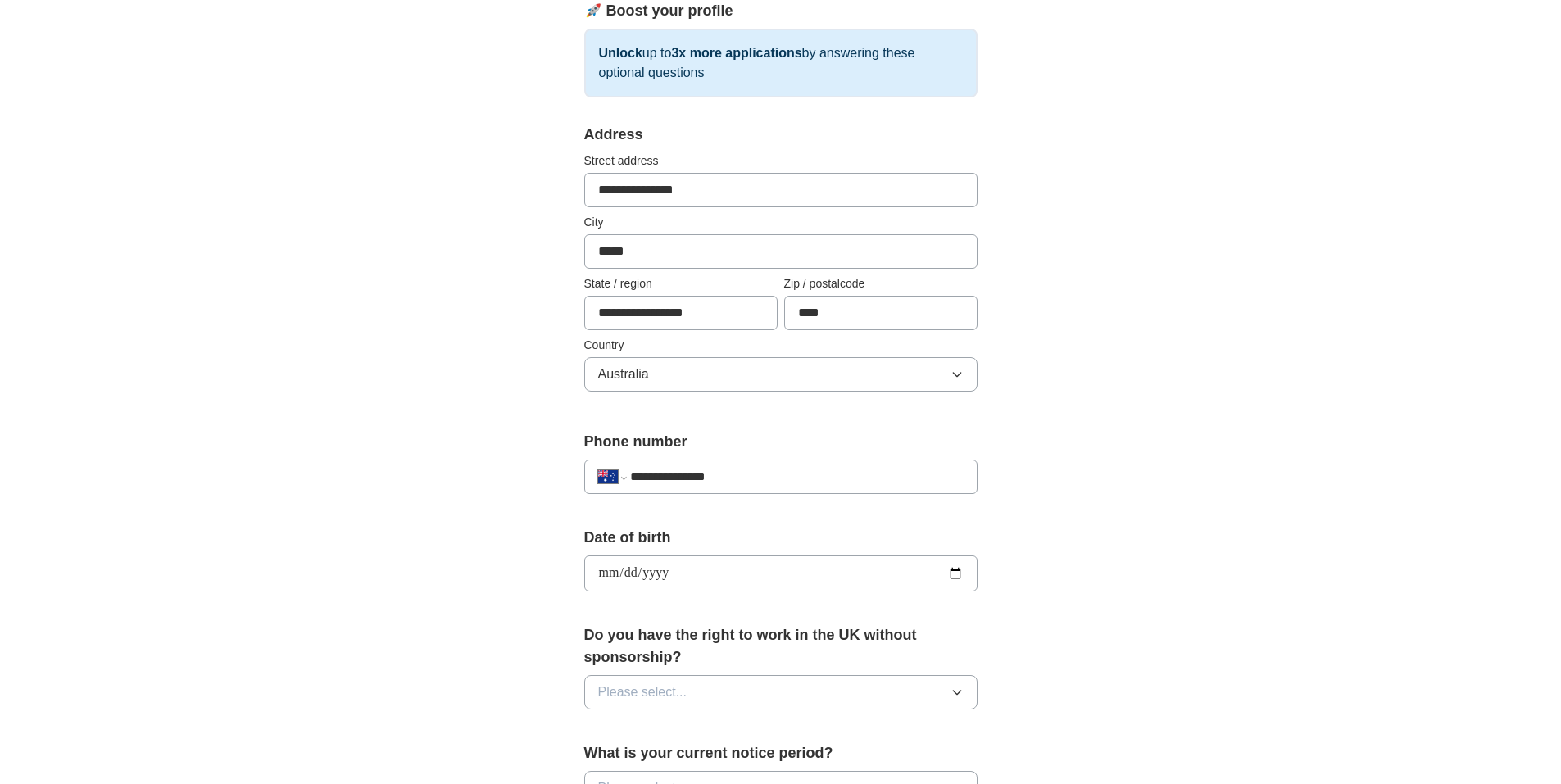 type on "**********" 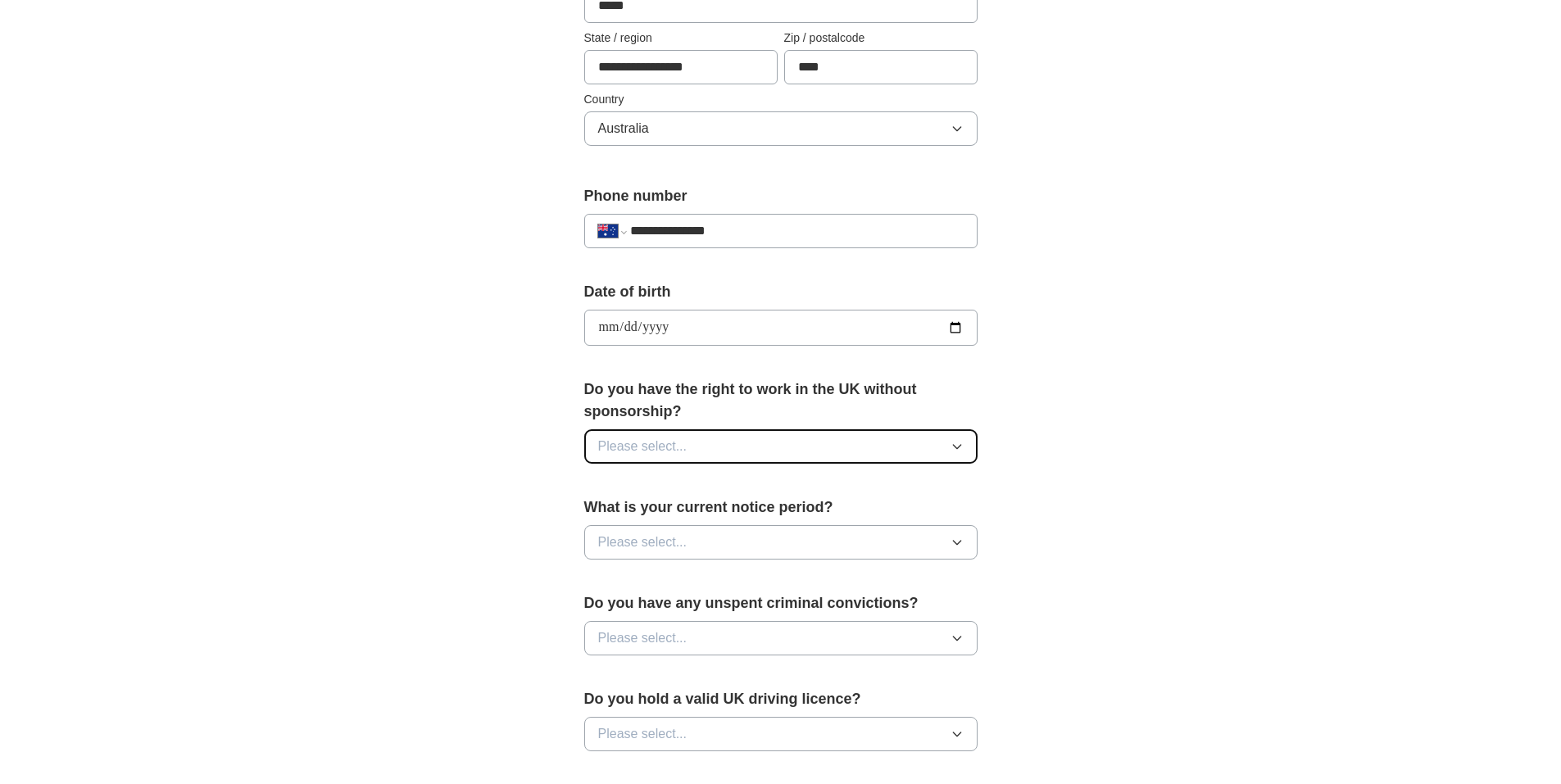 click on "Please select..." at bounding box center (781, 446) 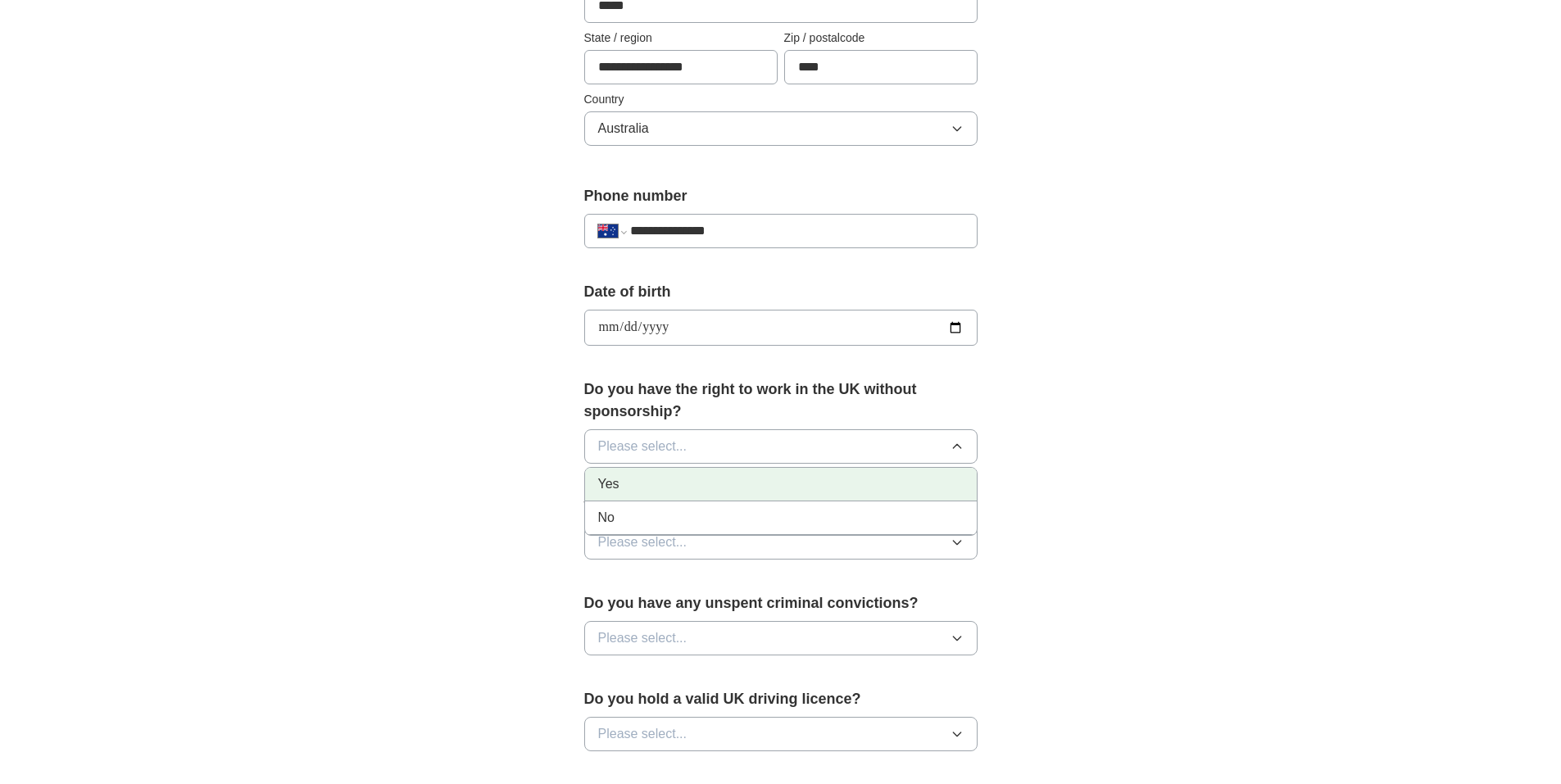 click on "Yes" at bounding box center (781, 484) 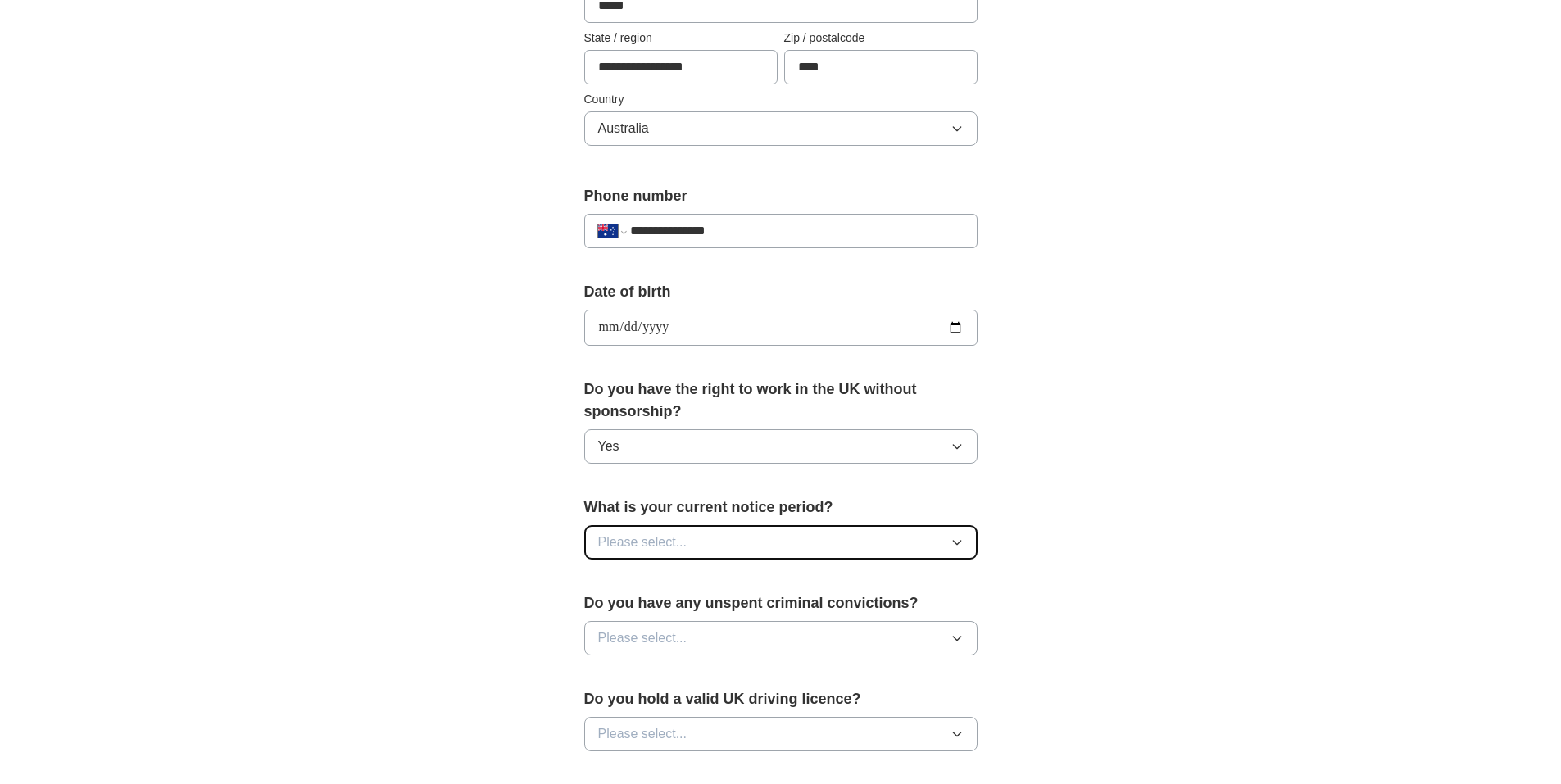 click on "Please select..." at bounding box center (781, 542) 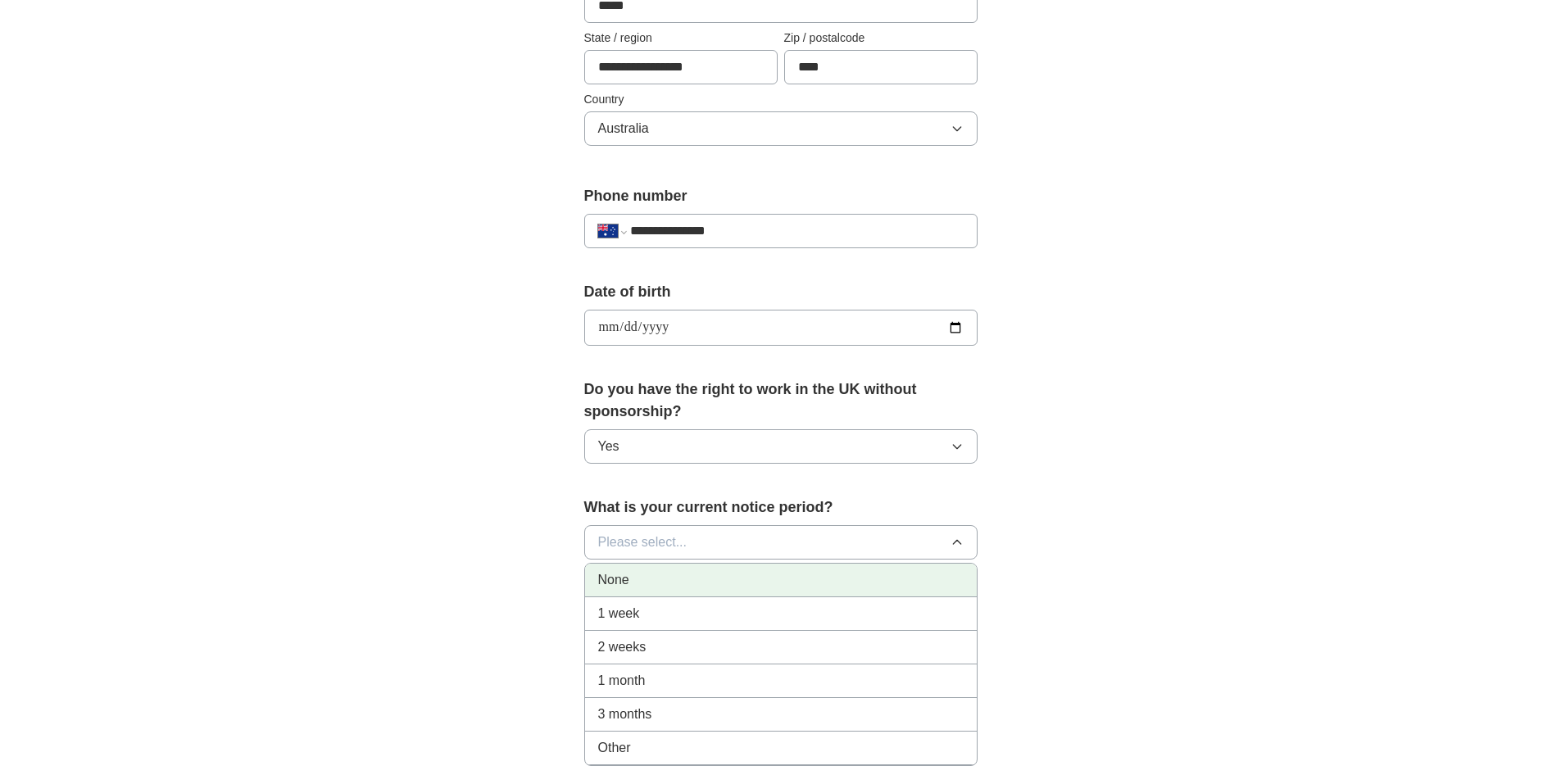 click on "None" at bounding box center [781, 580] 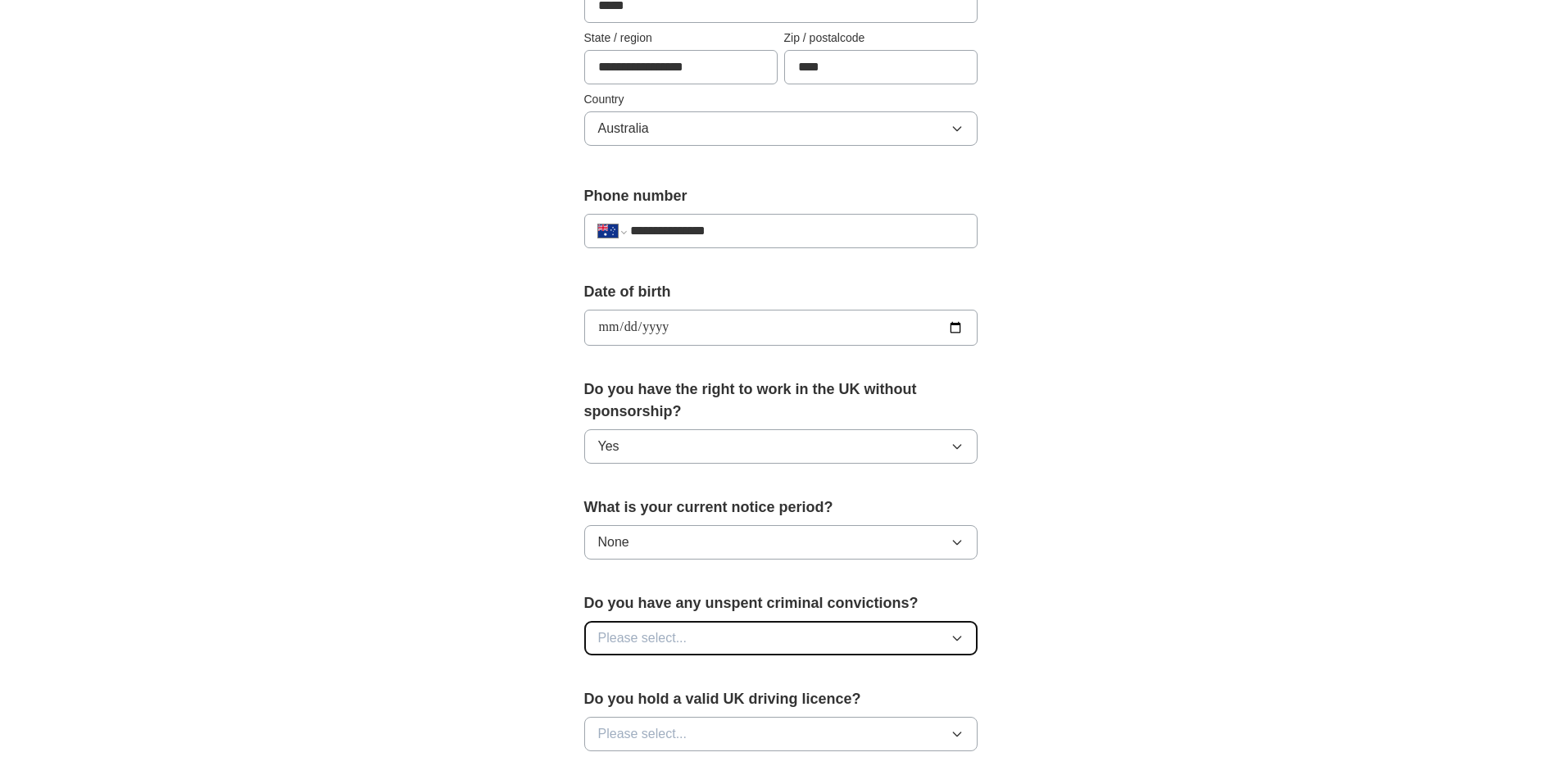 click on "Please select..." at bounding box center (781, 638) 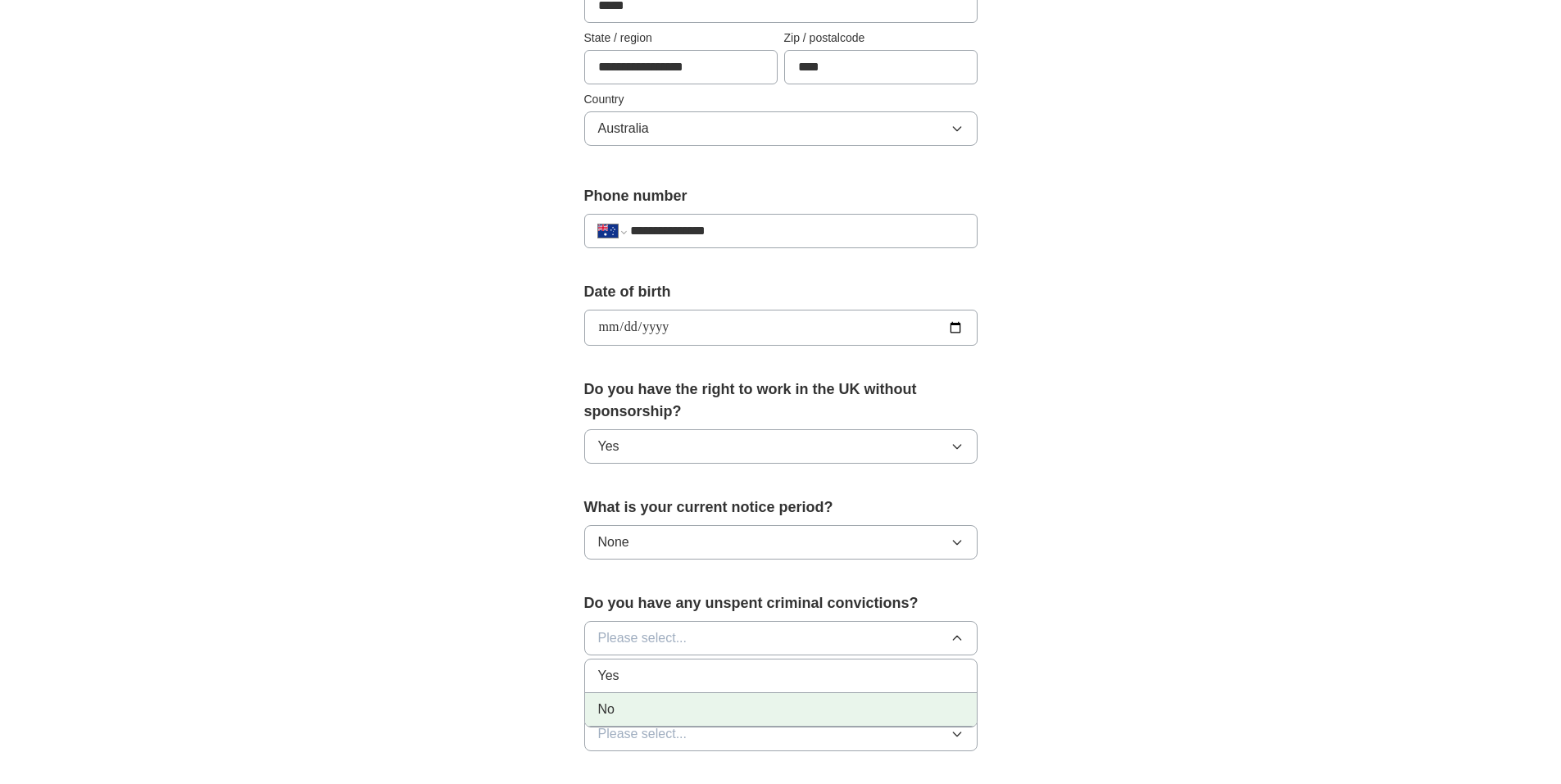 click on "No" at bounding box center [781, 709] 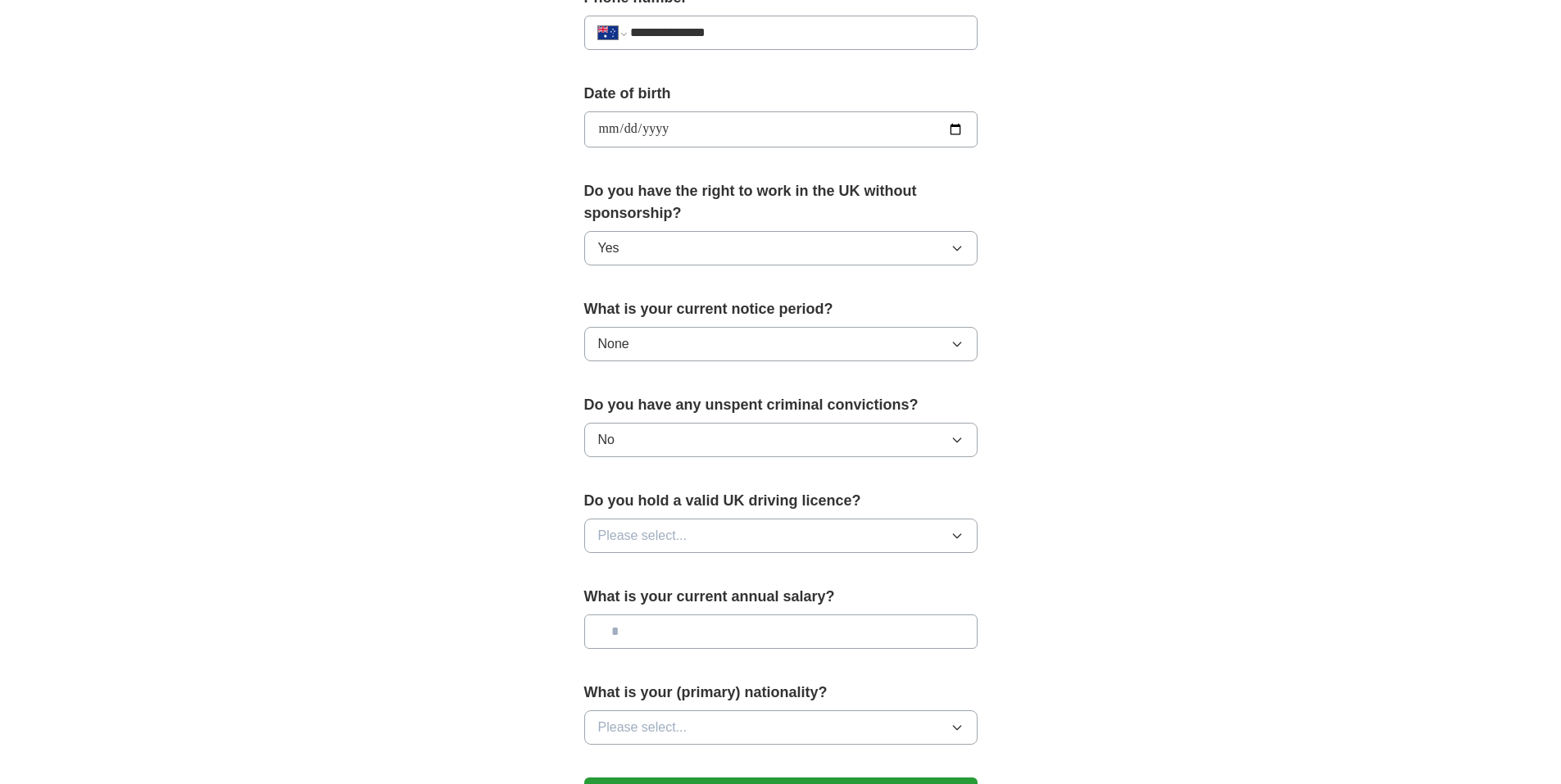 scroll, scrollTop: 737, scrollLeft: 0, axis: vertical 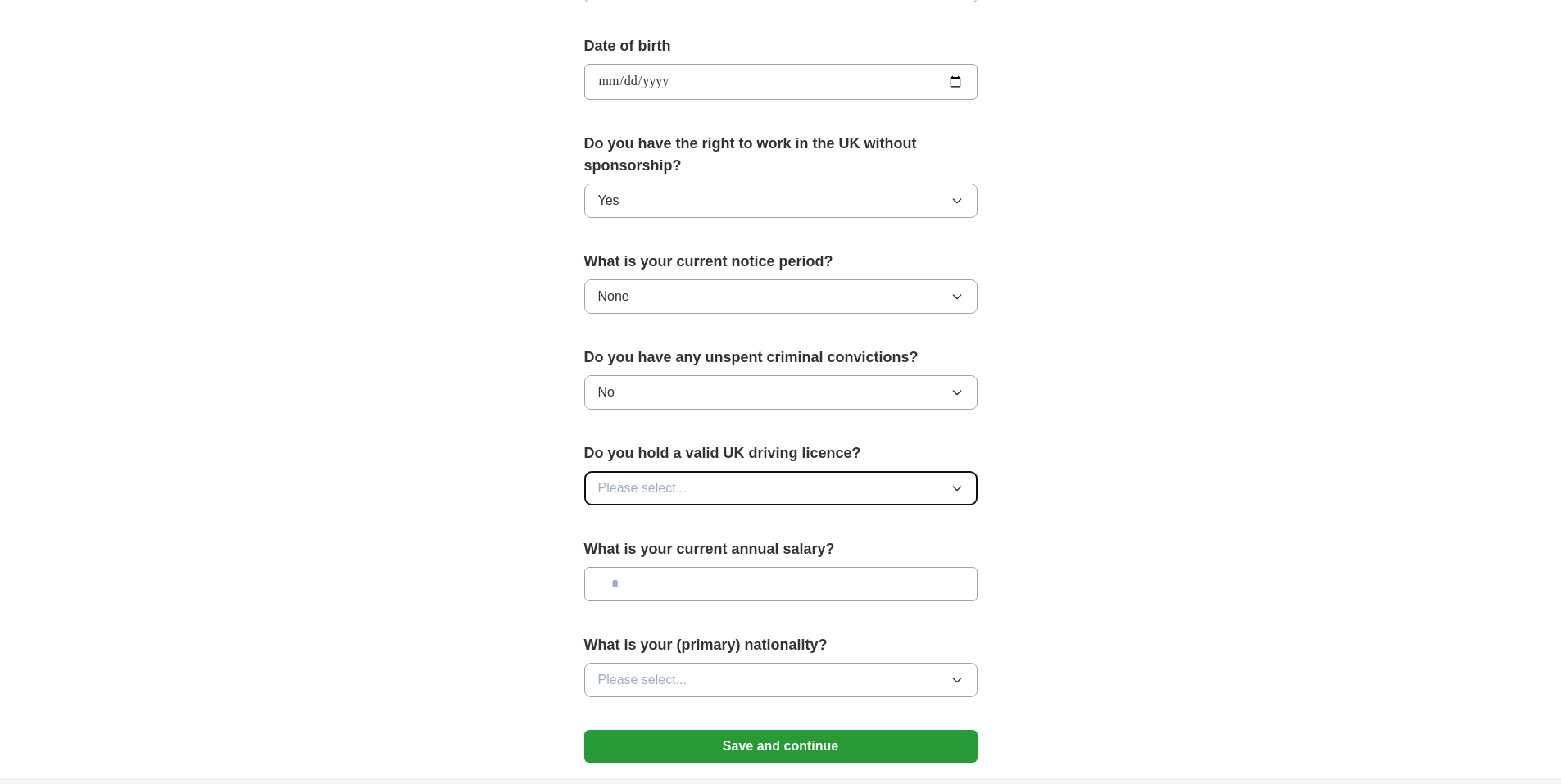 click on "Please select..." at bounding box center (781, 488) 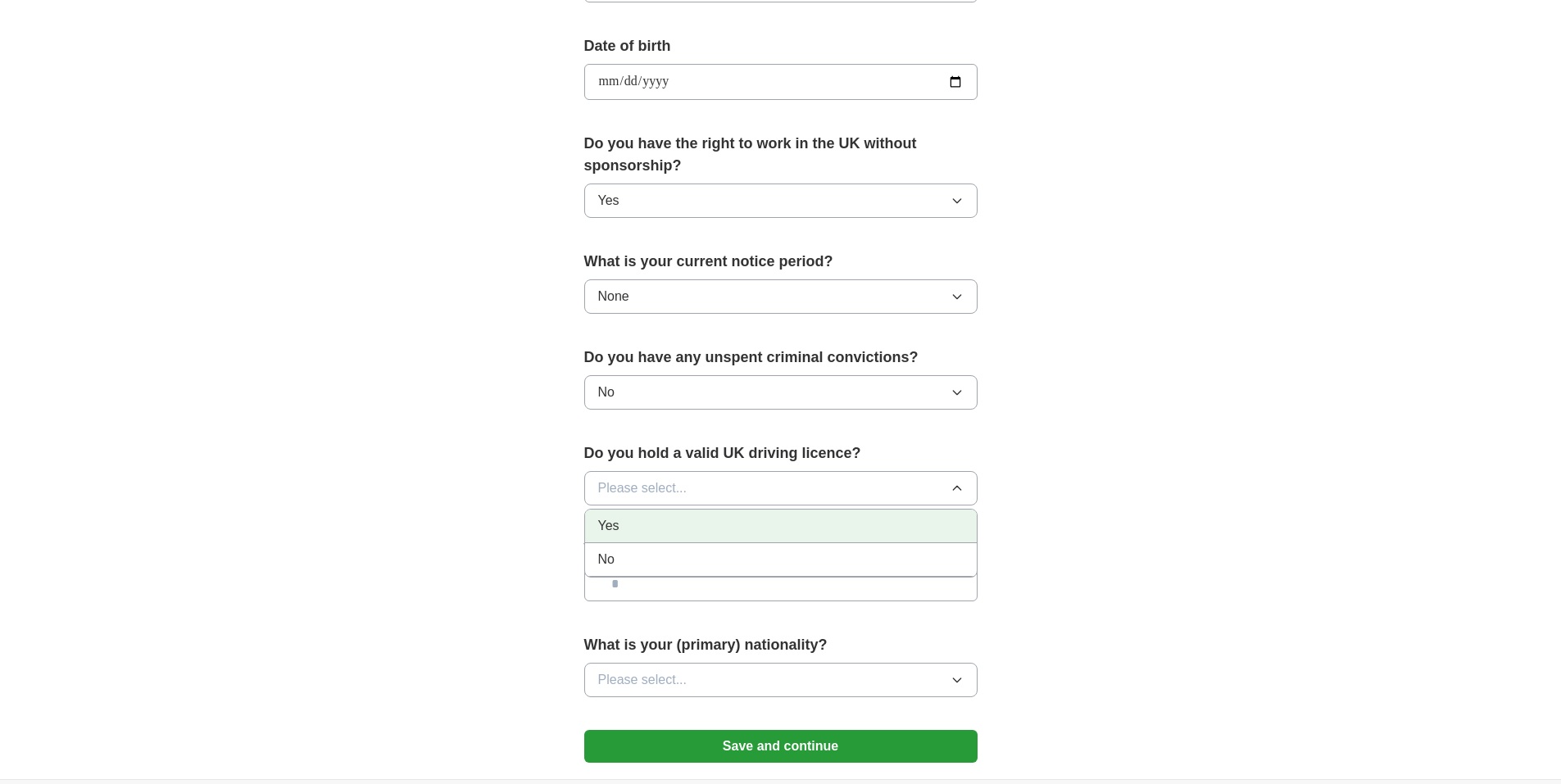 click on "Yes" at bounding box center (781, 526) 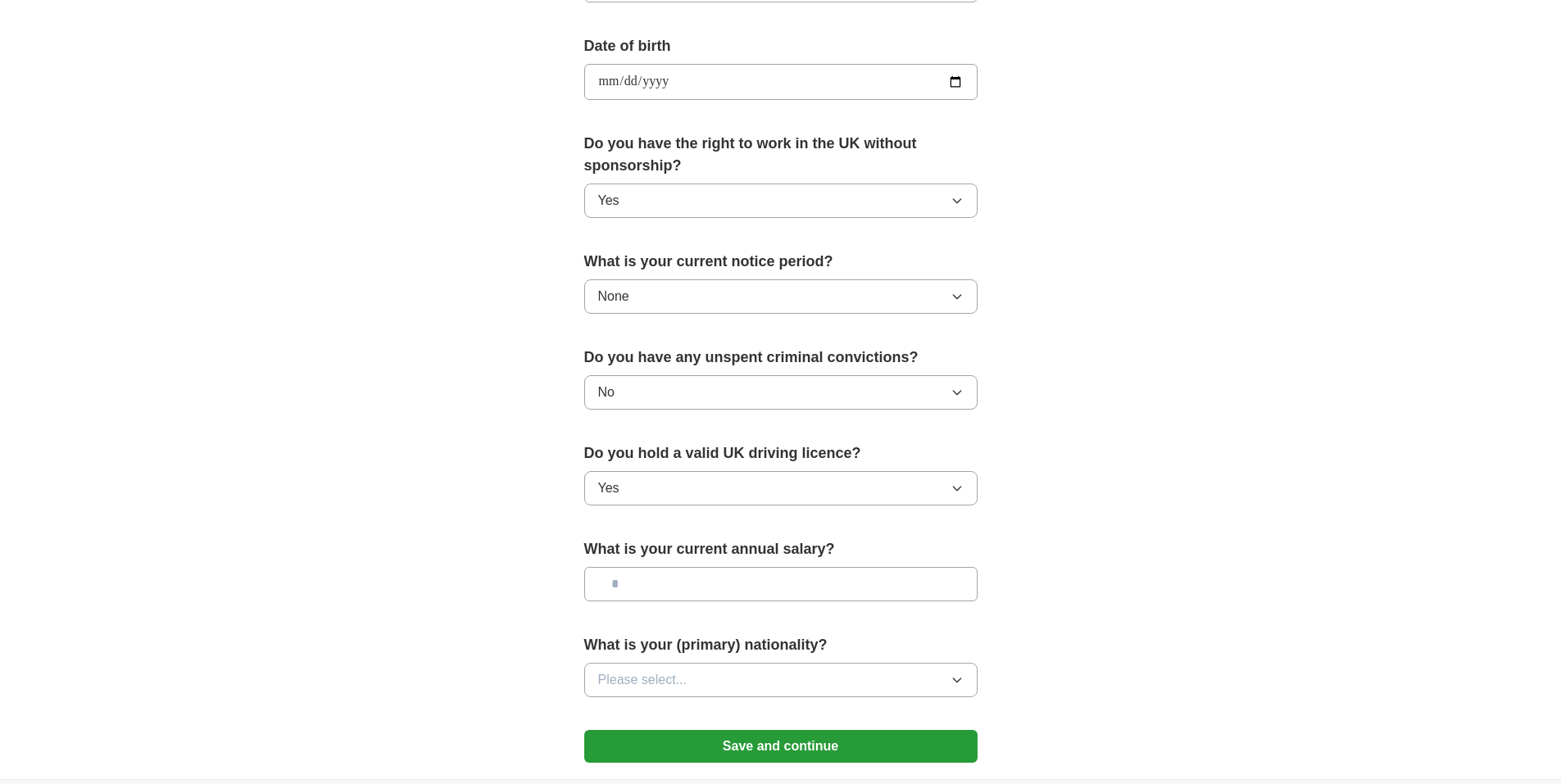 click at bounding box center (781, 584) 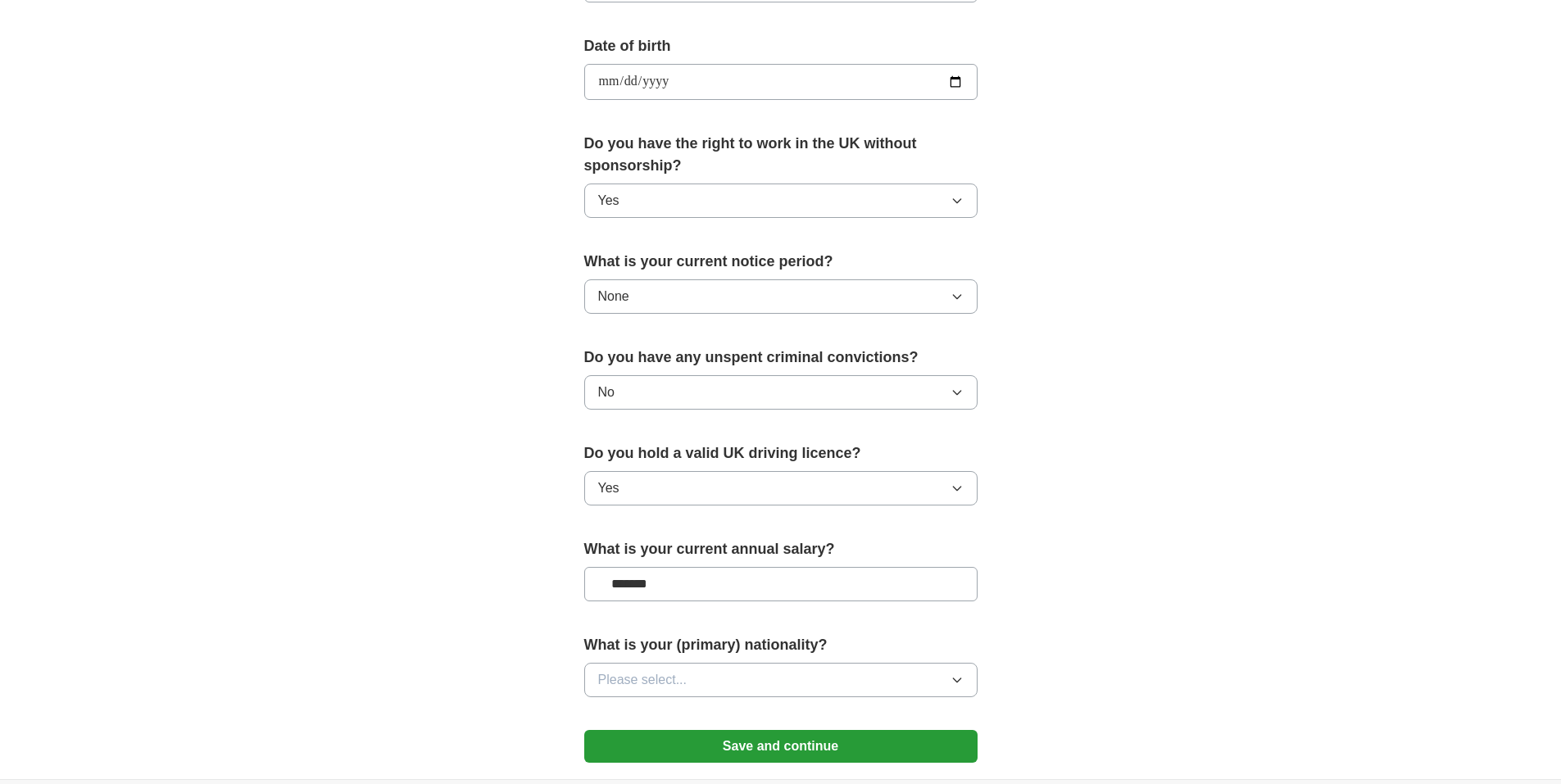 type on "*******" 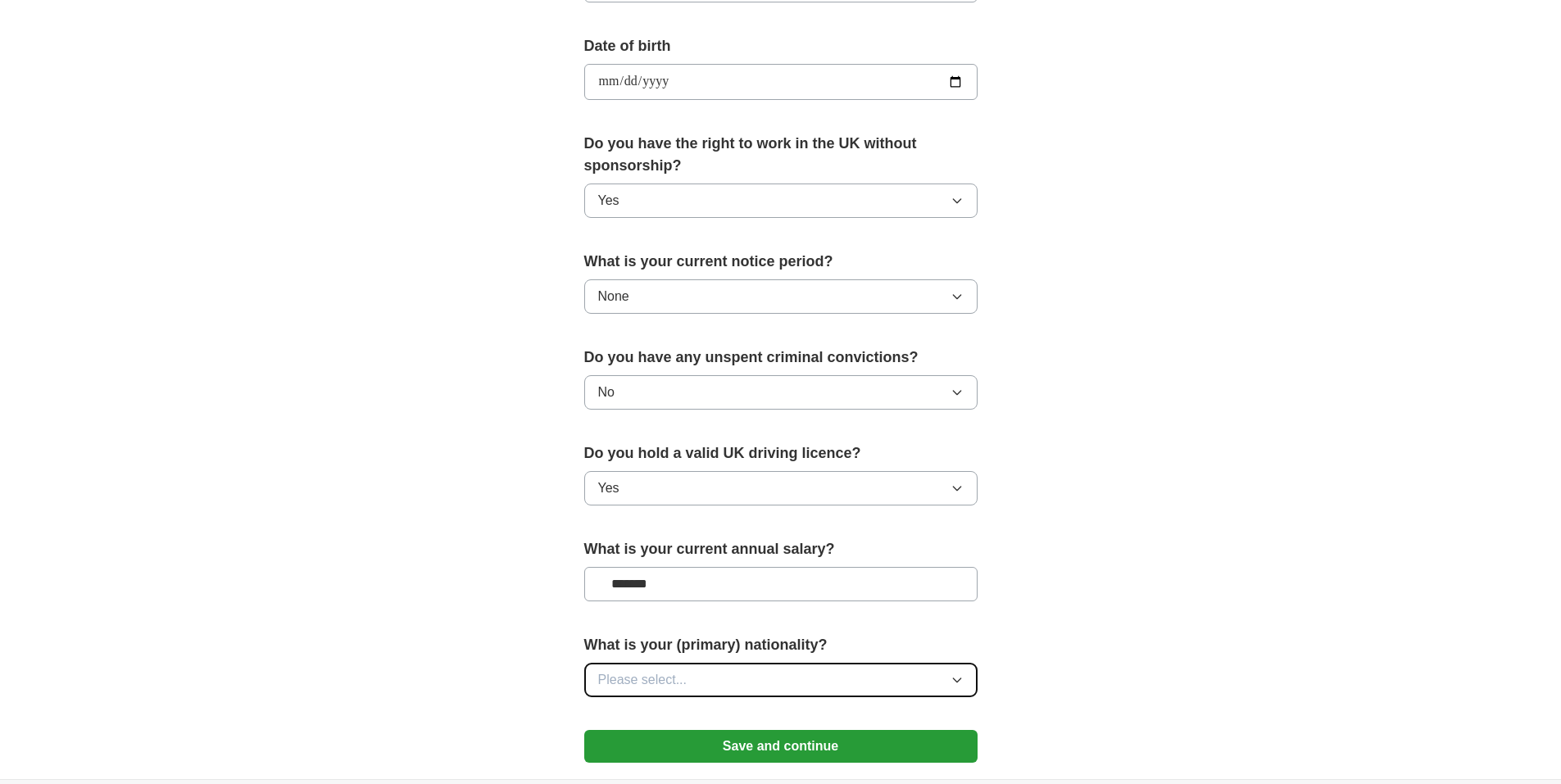 click on "Please select..." at bounding box center [781, 680] 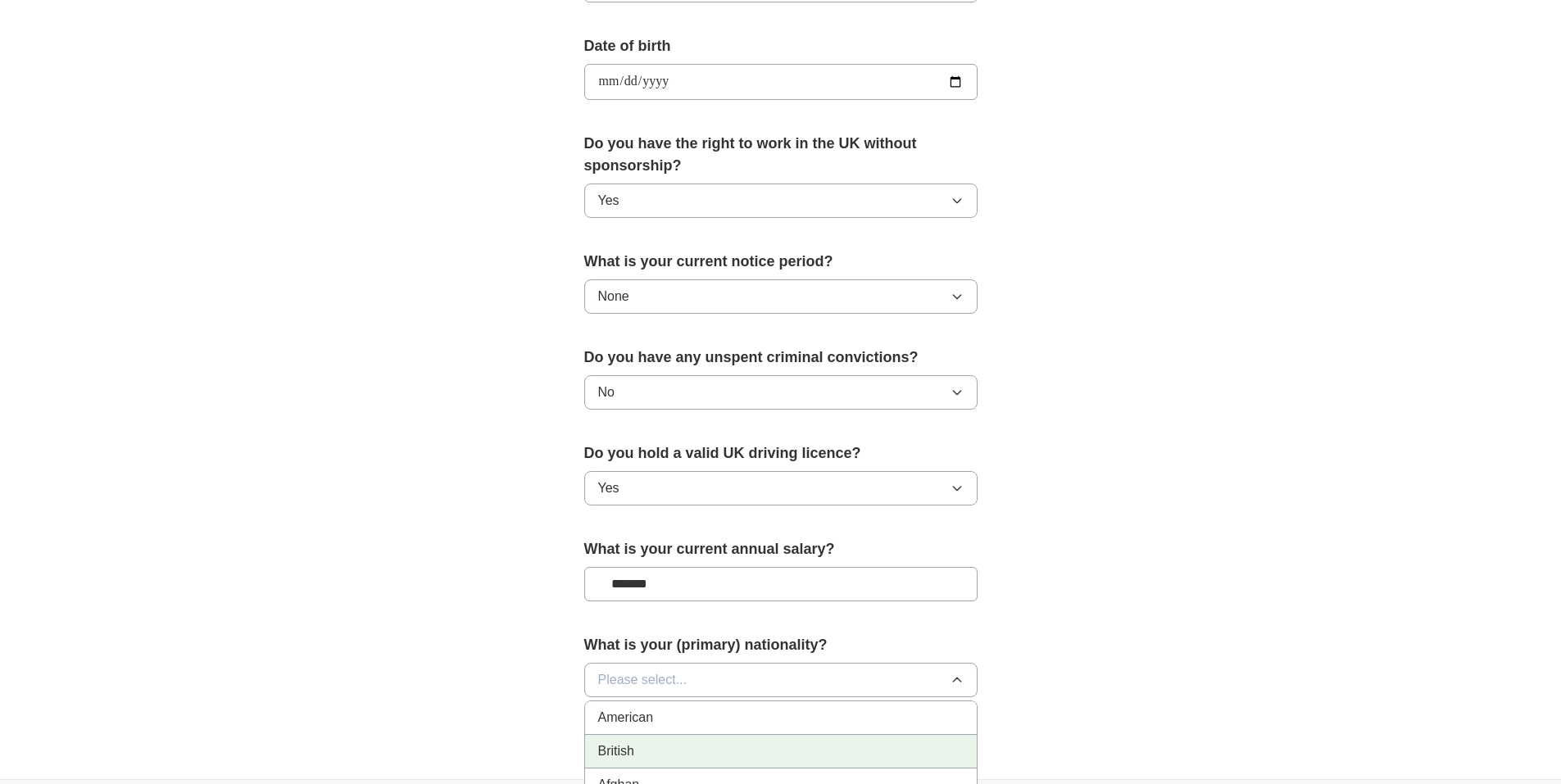 click on "British" at bounding box center [781, 751] 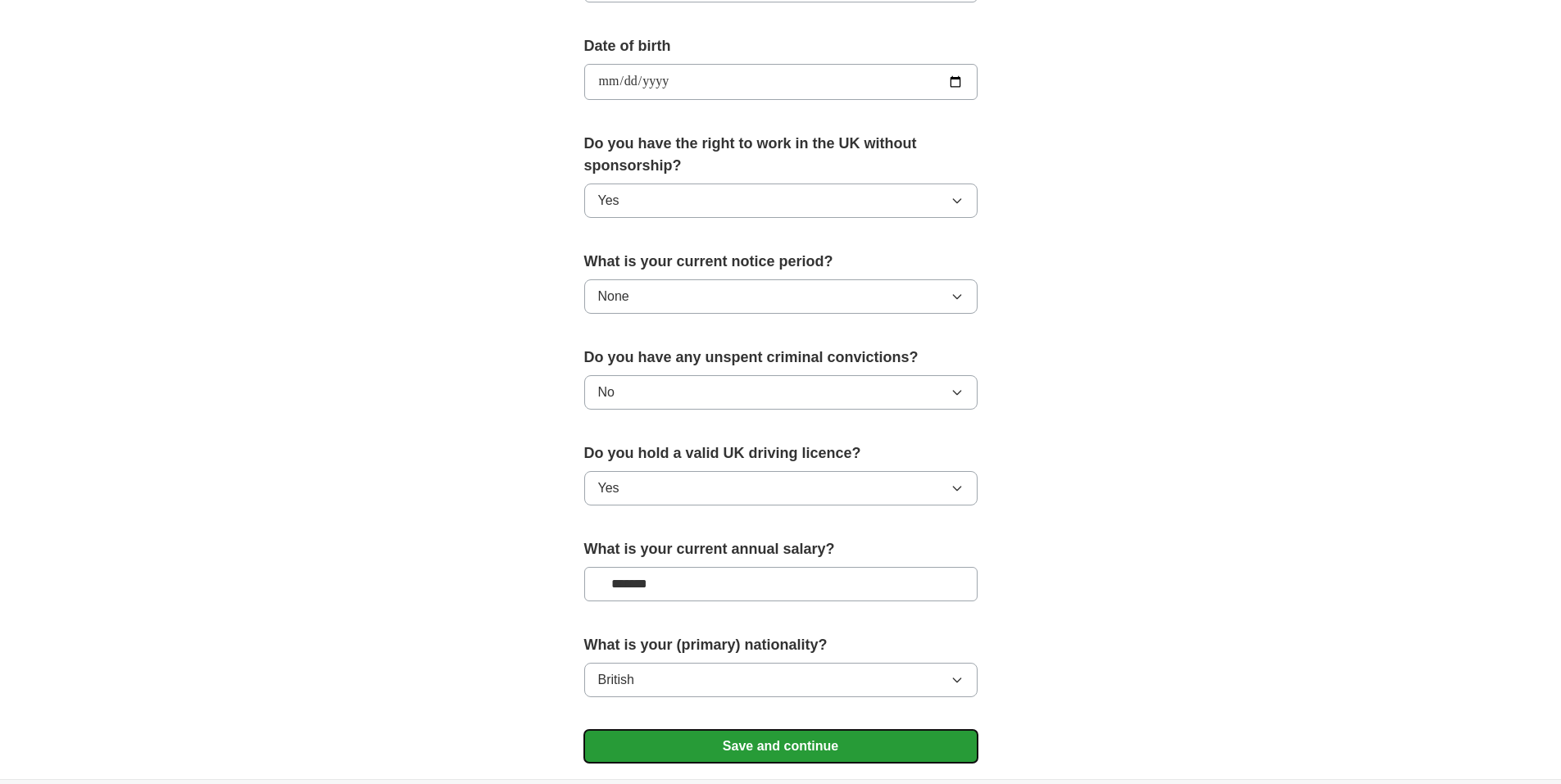 click on "Save and continue" at bounding box center [781, 746] 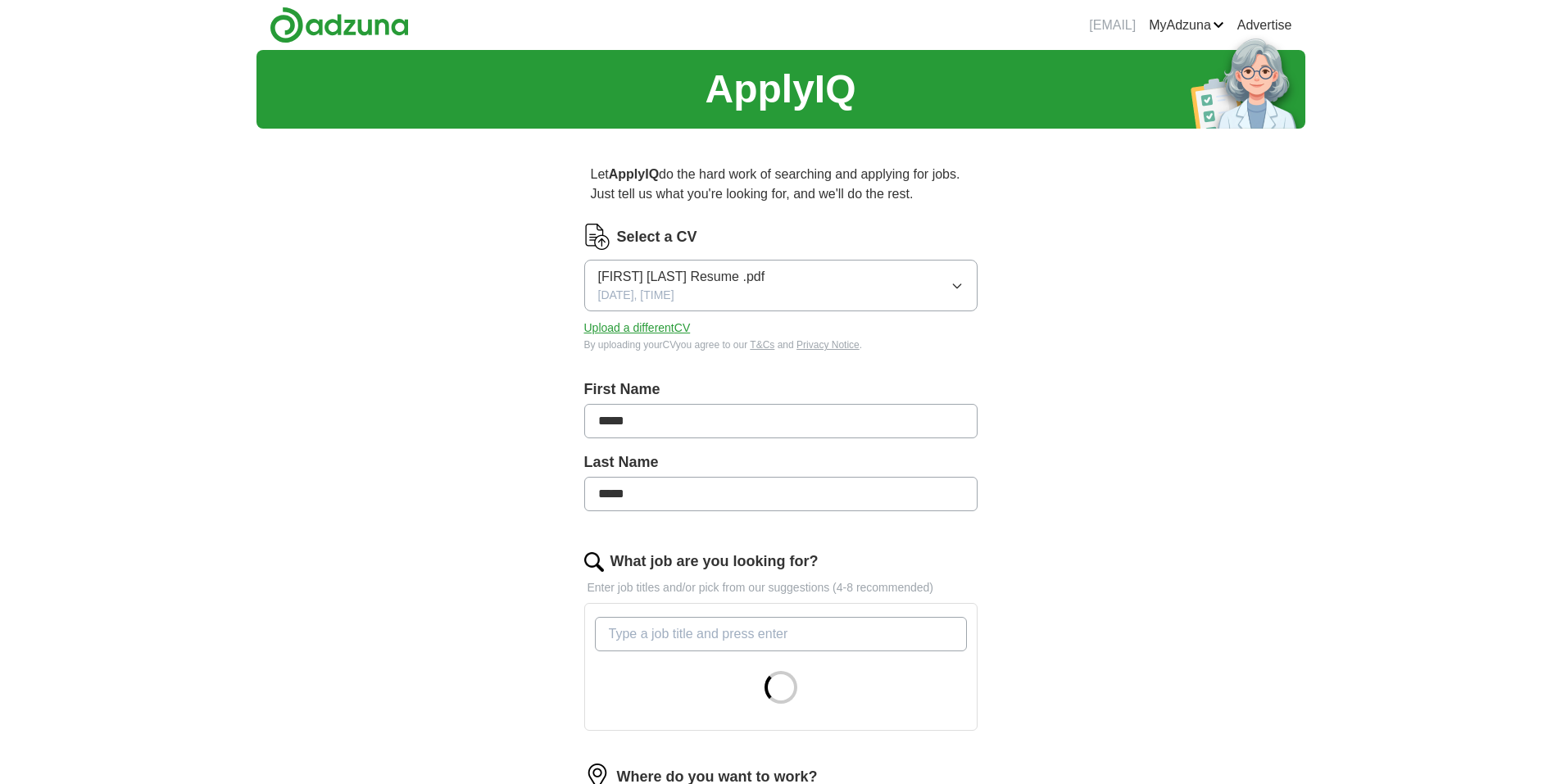 scroll, scrollTop: 0, scrollLeft: 0, axis: both 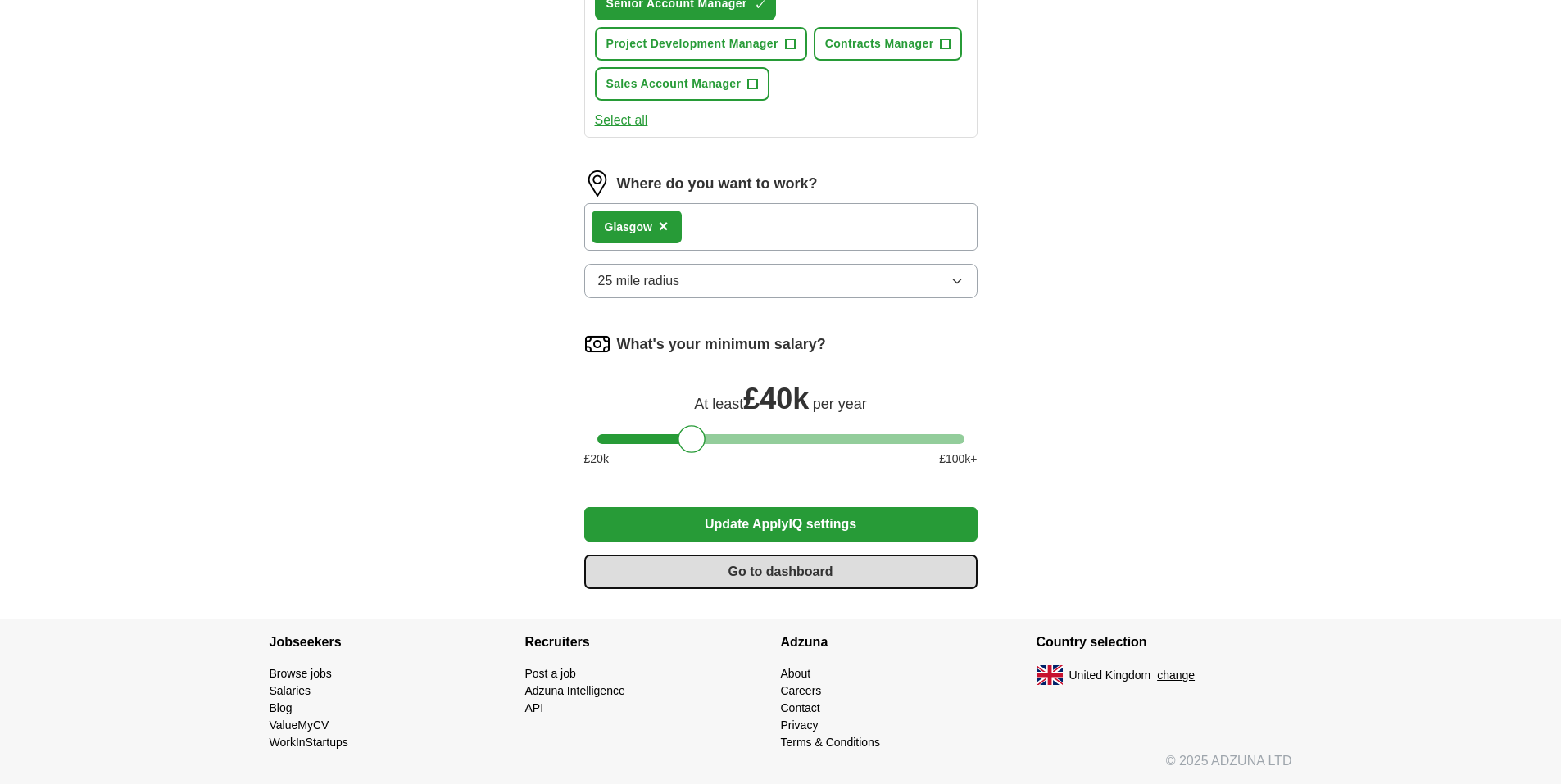 drag, startPoint x: 751, startPoint y: 569, endPoint x: 745, endPoint y: 583, distance: 15.231546 